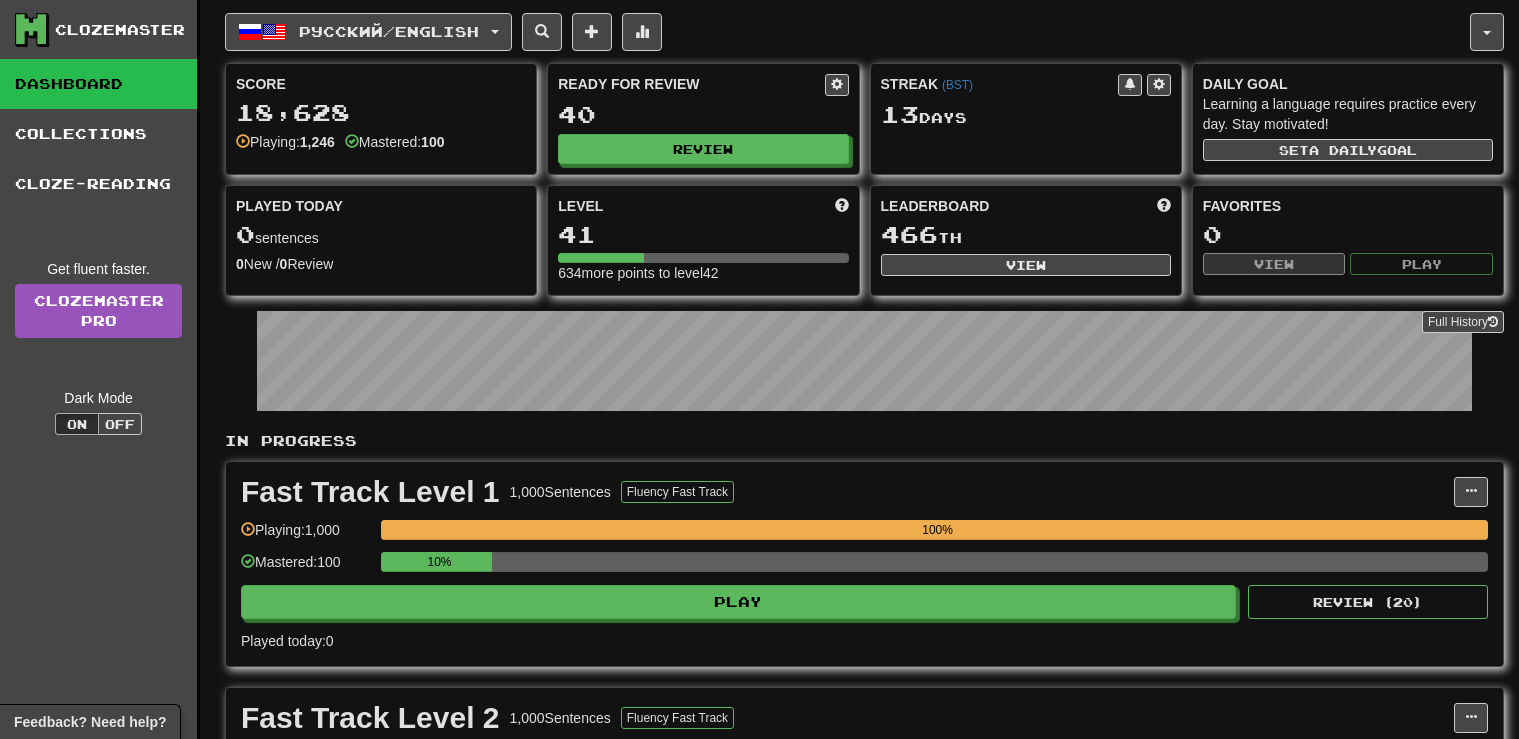 scroll, scrollTop: 0, scrollLeft: 0, axis: both 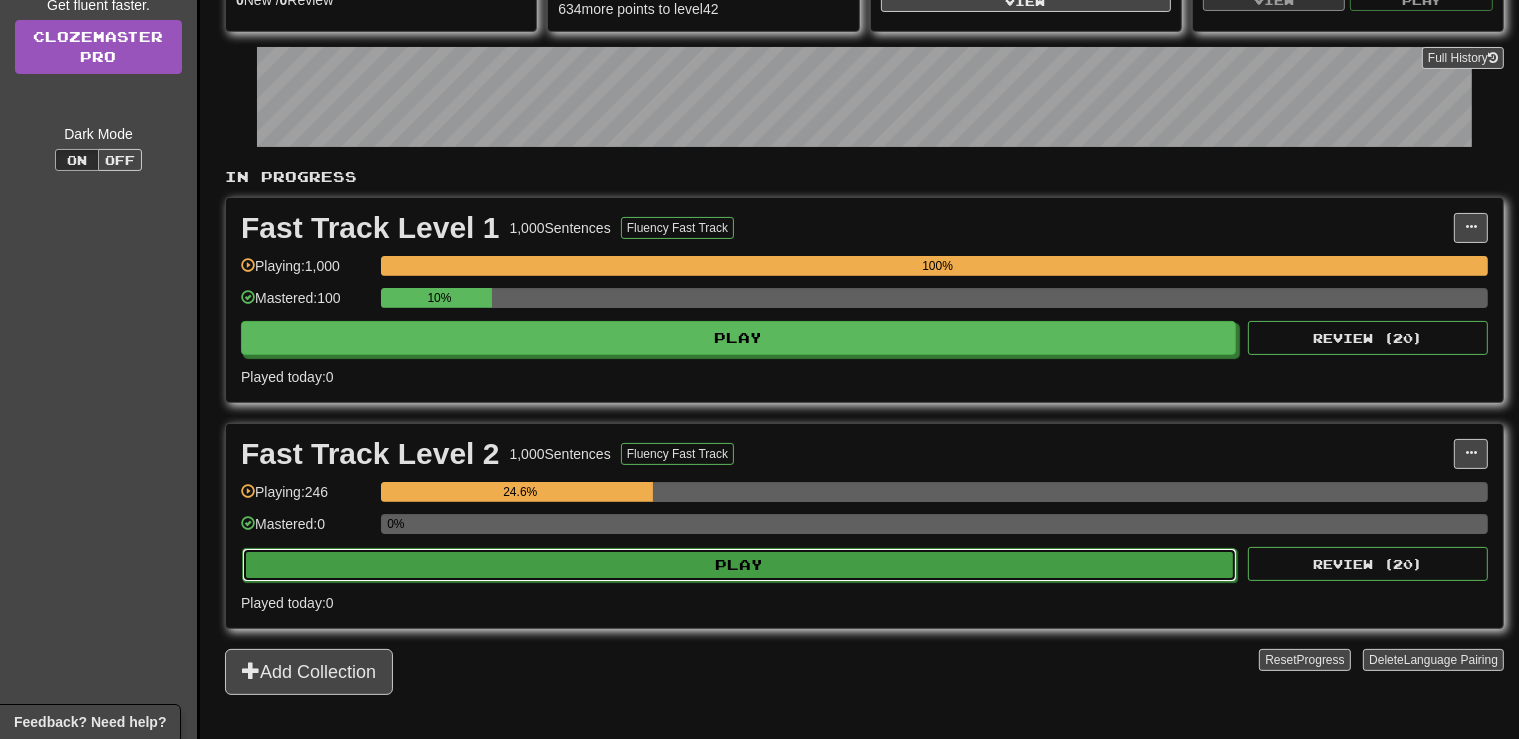 click on "Play" 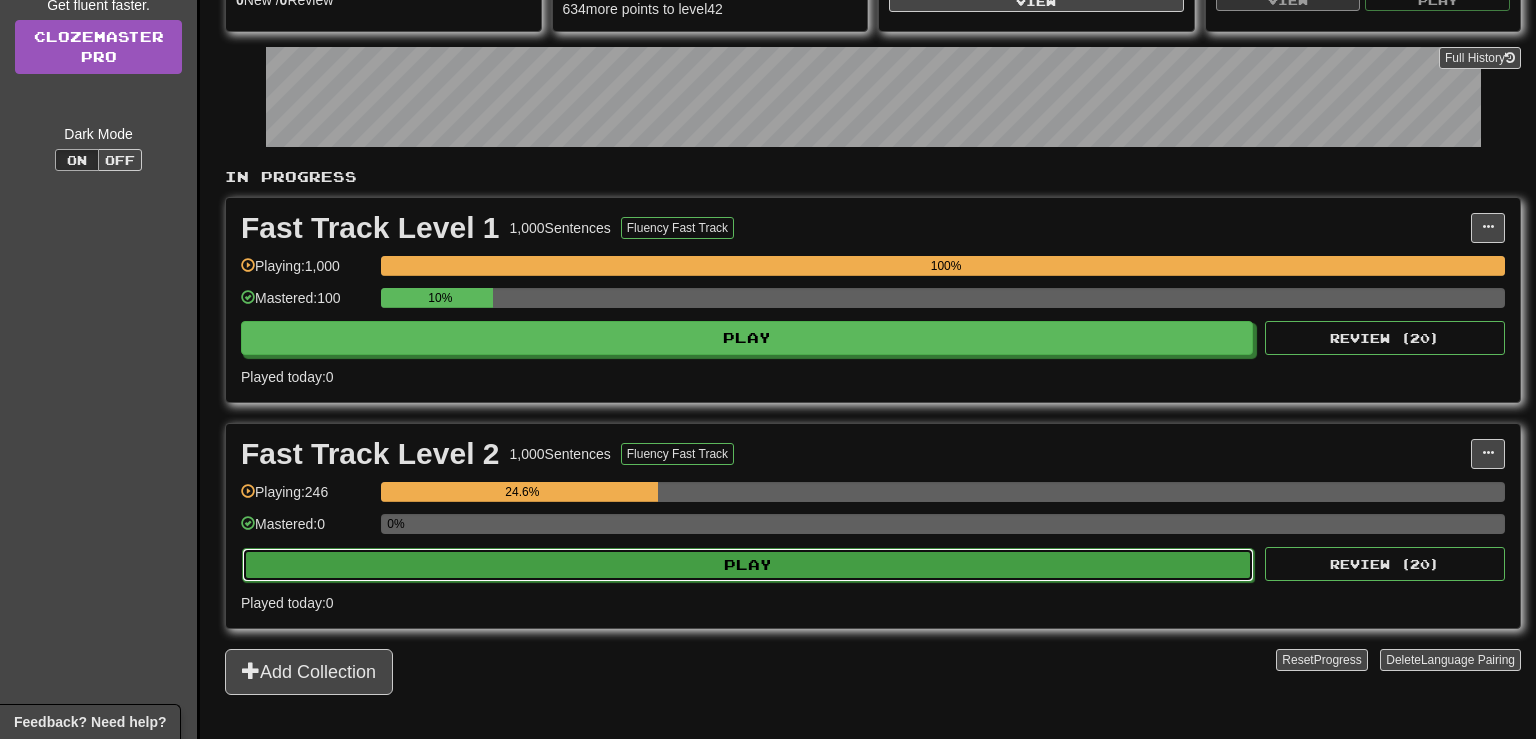 select on "**" 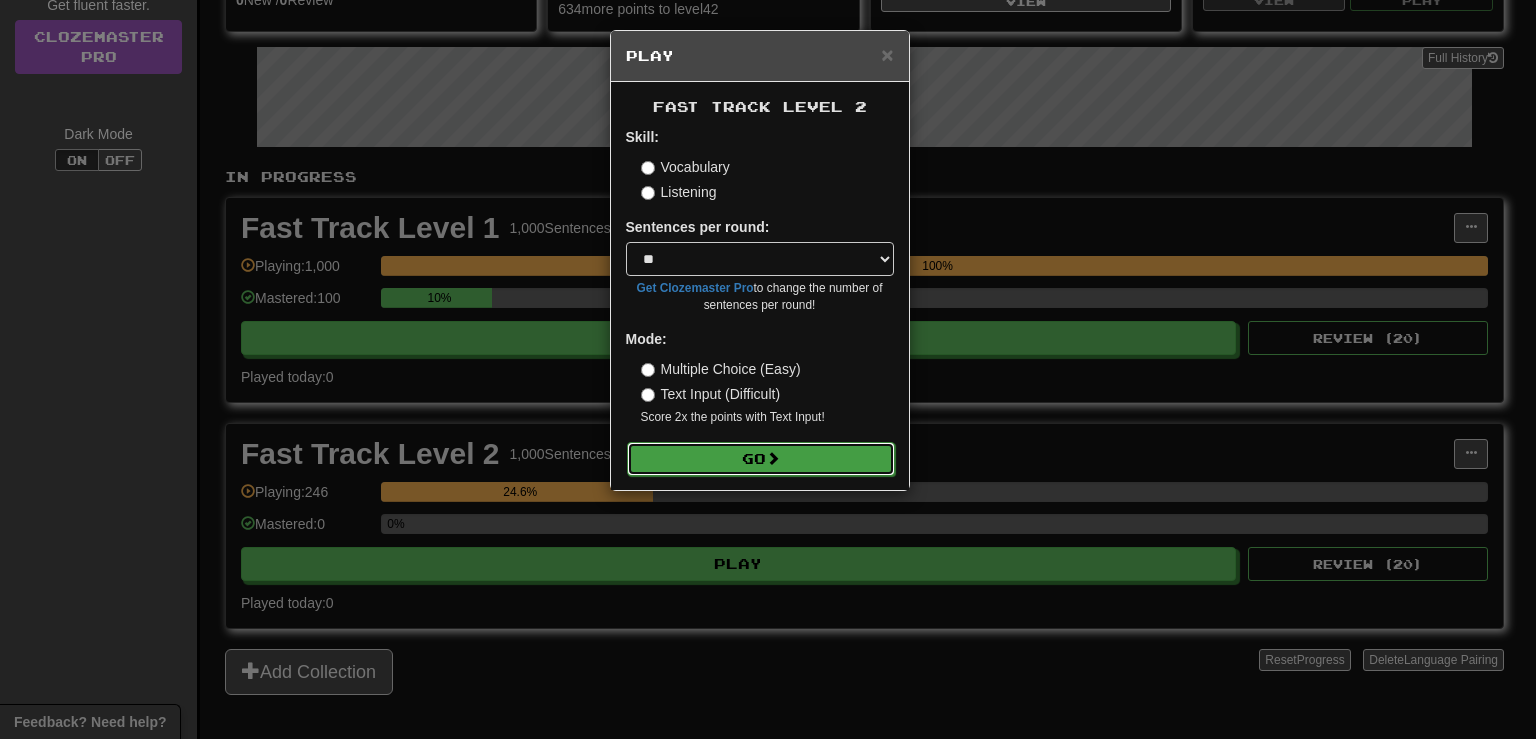 click on "Go" at bounding box center [761, 459] 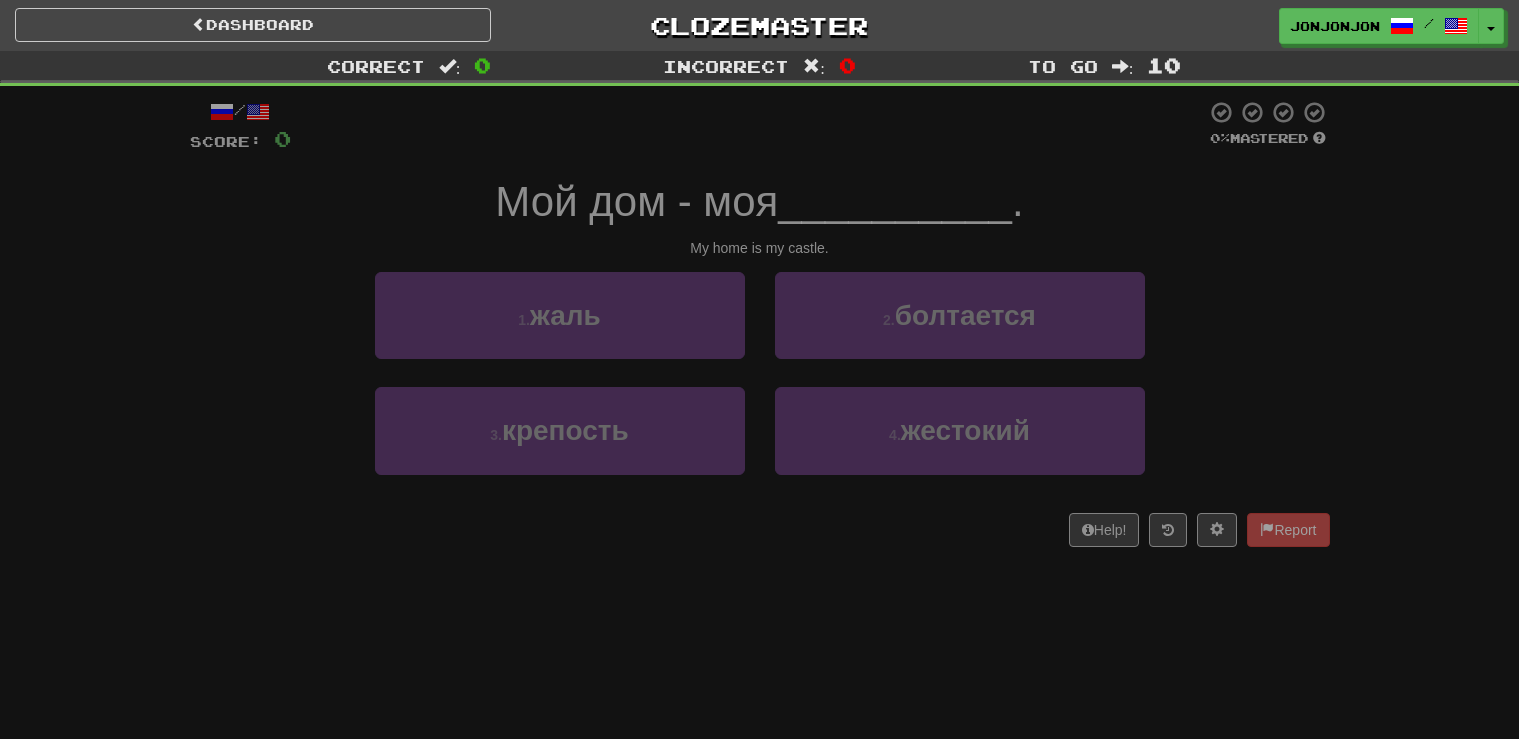 scroll, scrollTop: 0, scrollLeft: 0, axis: both 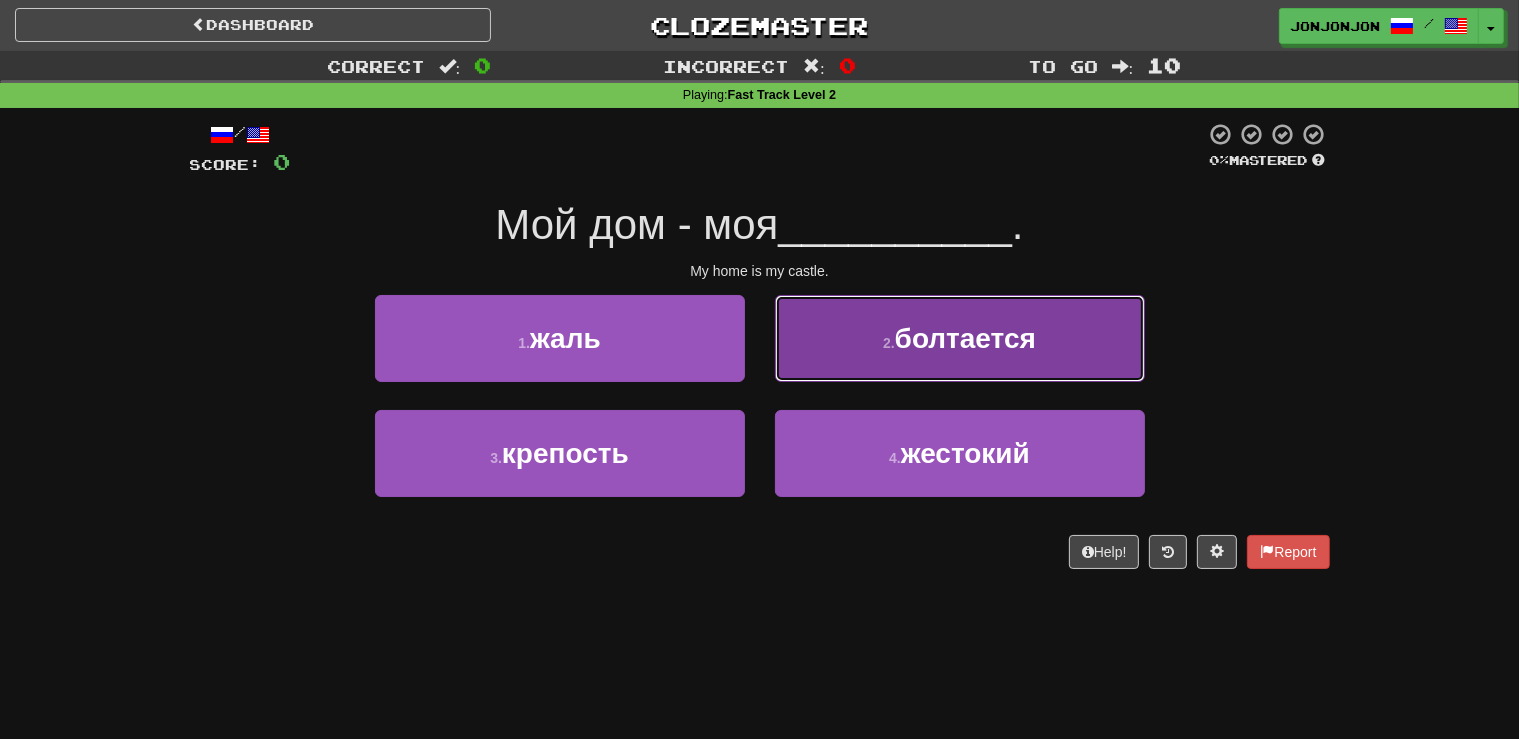 click on "2 .  болтается" at bounding box center [960, 338] 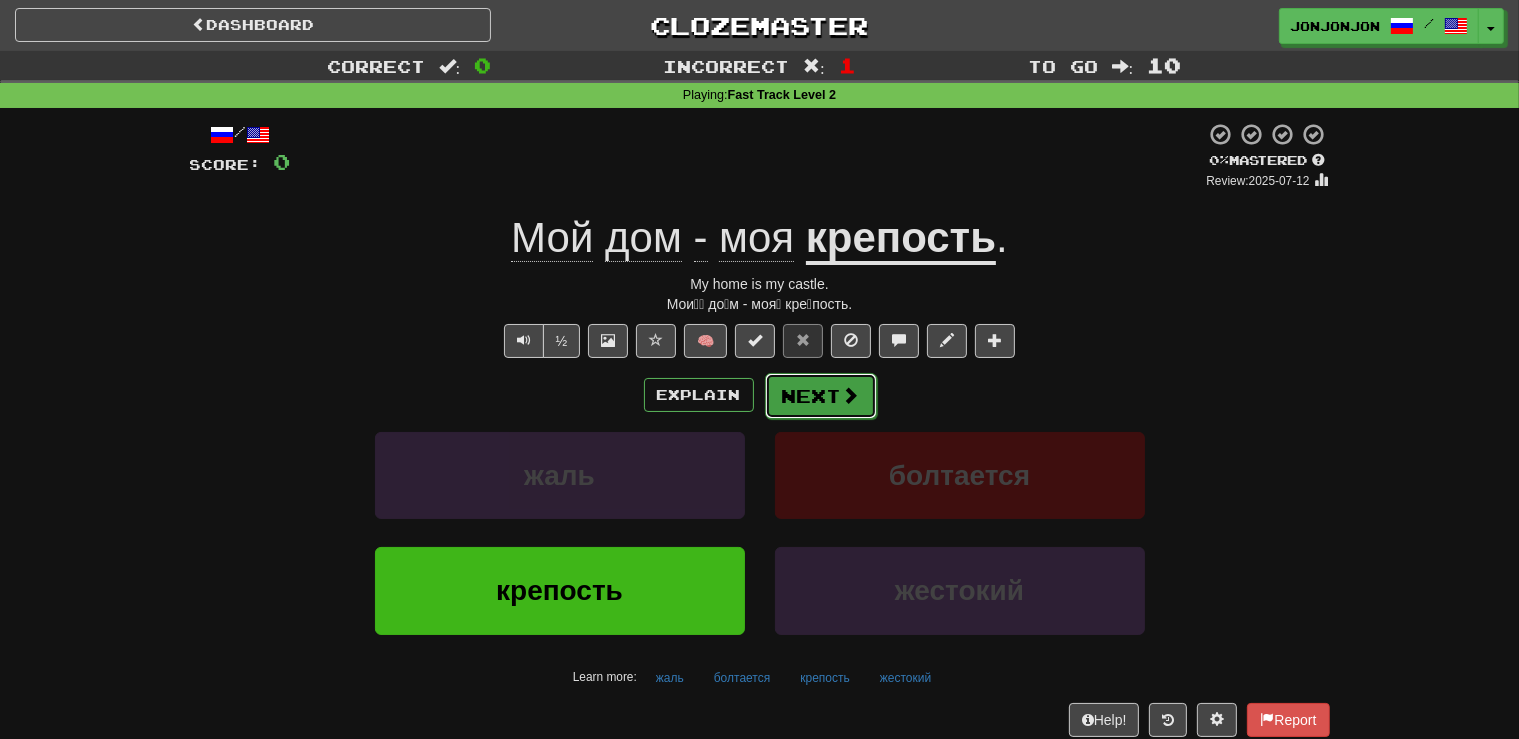 click on "Next" at bounding box center (821, 396) 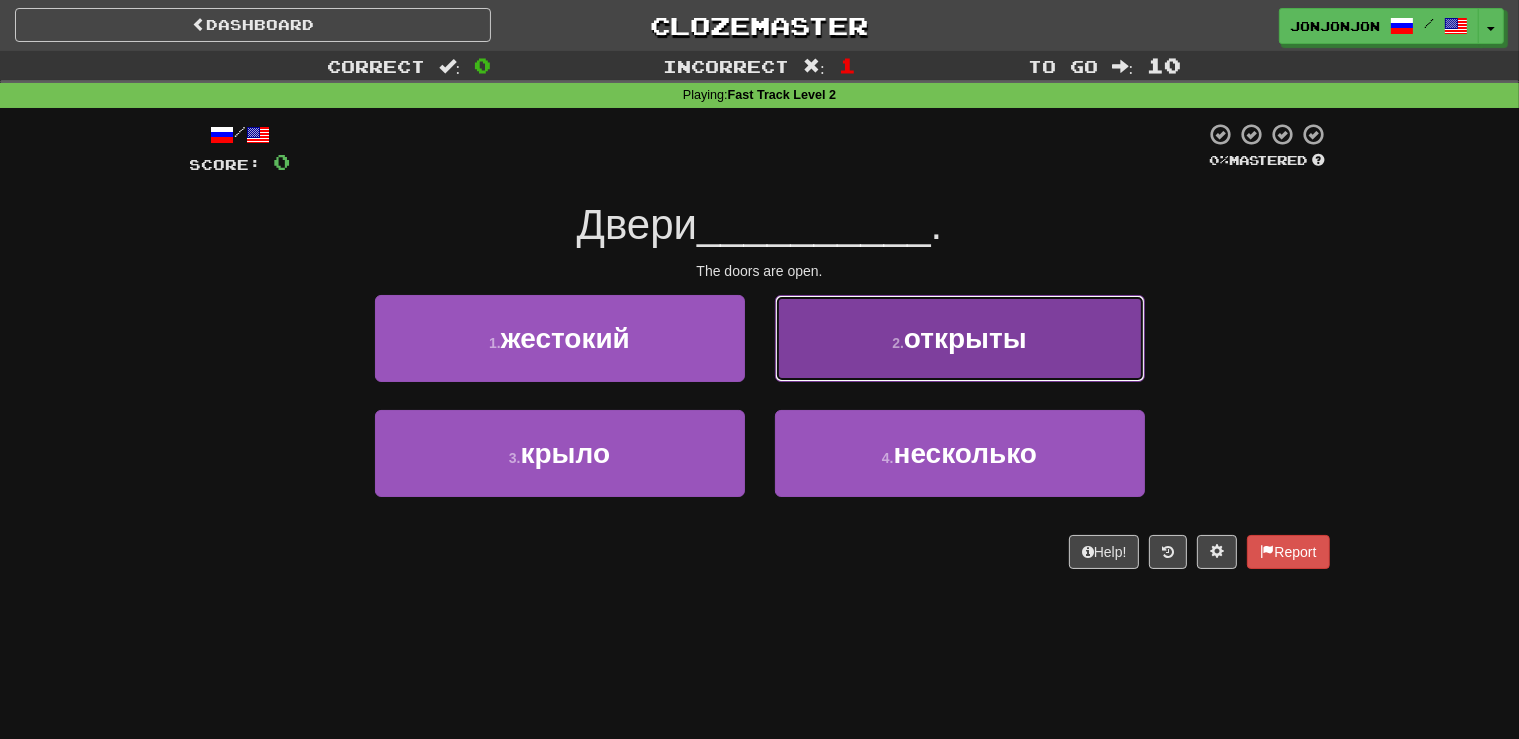 click on "открыты" at bounding box center (965, 338) 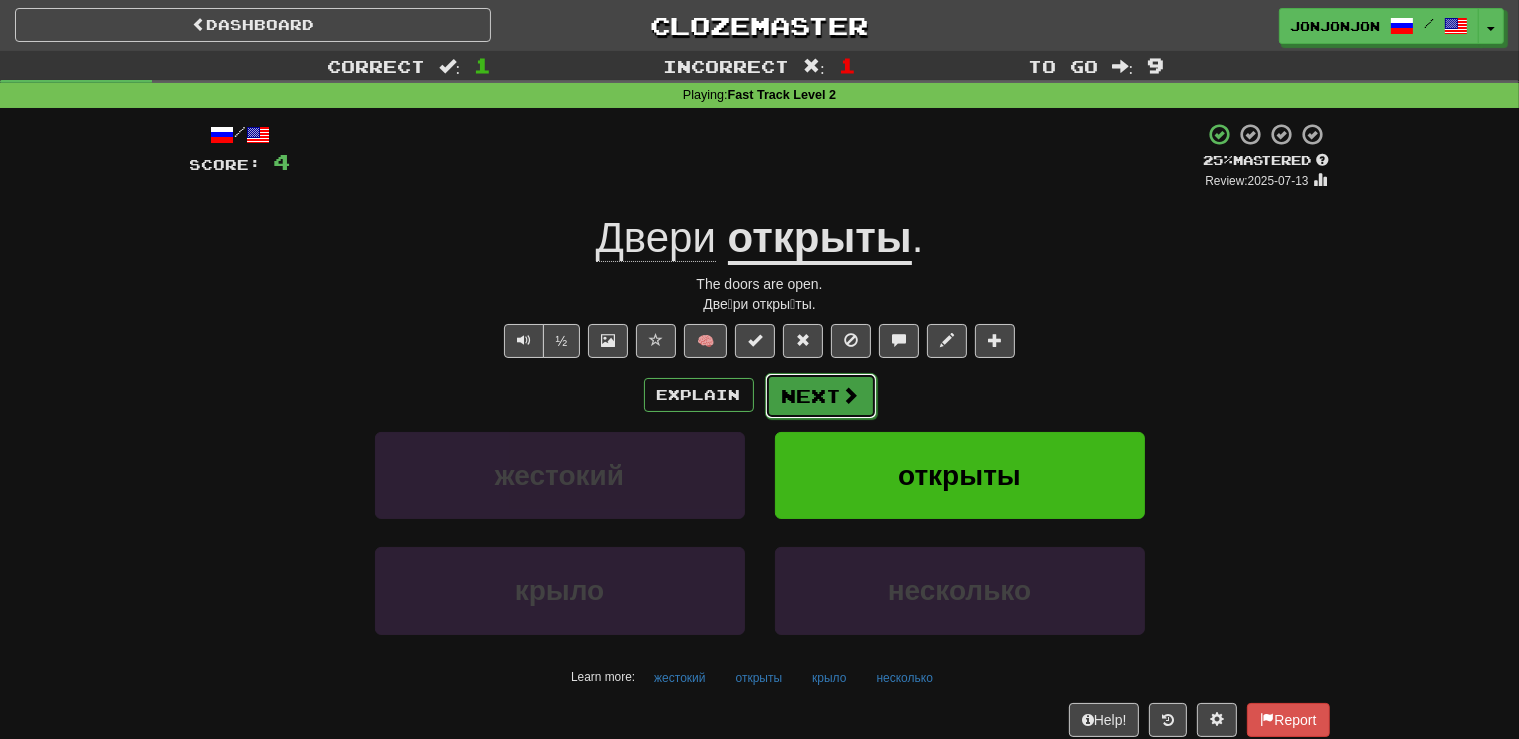 click on "Next" at bounding box center [821, 396] 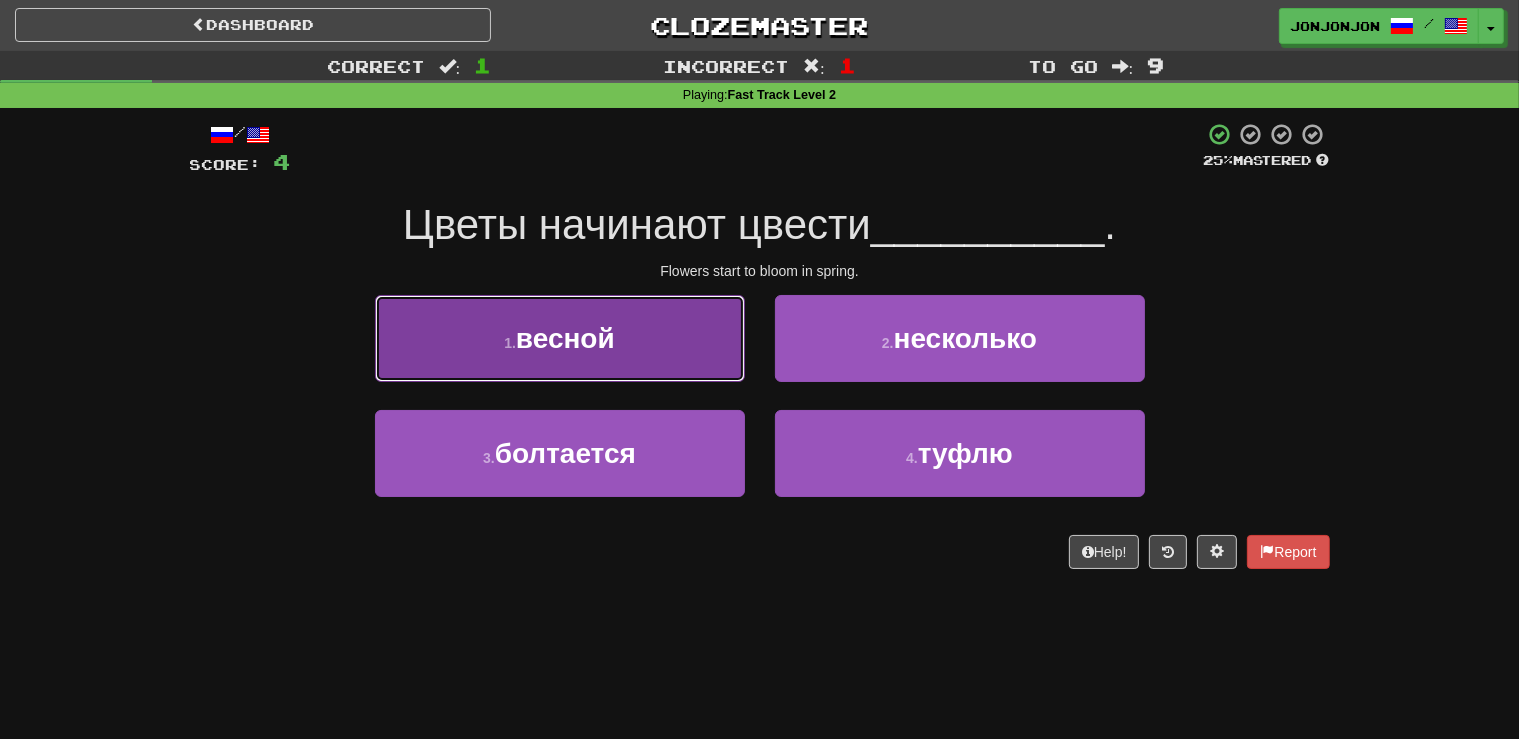 click on "1 .  весной" at bounding box center (560, 338) 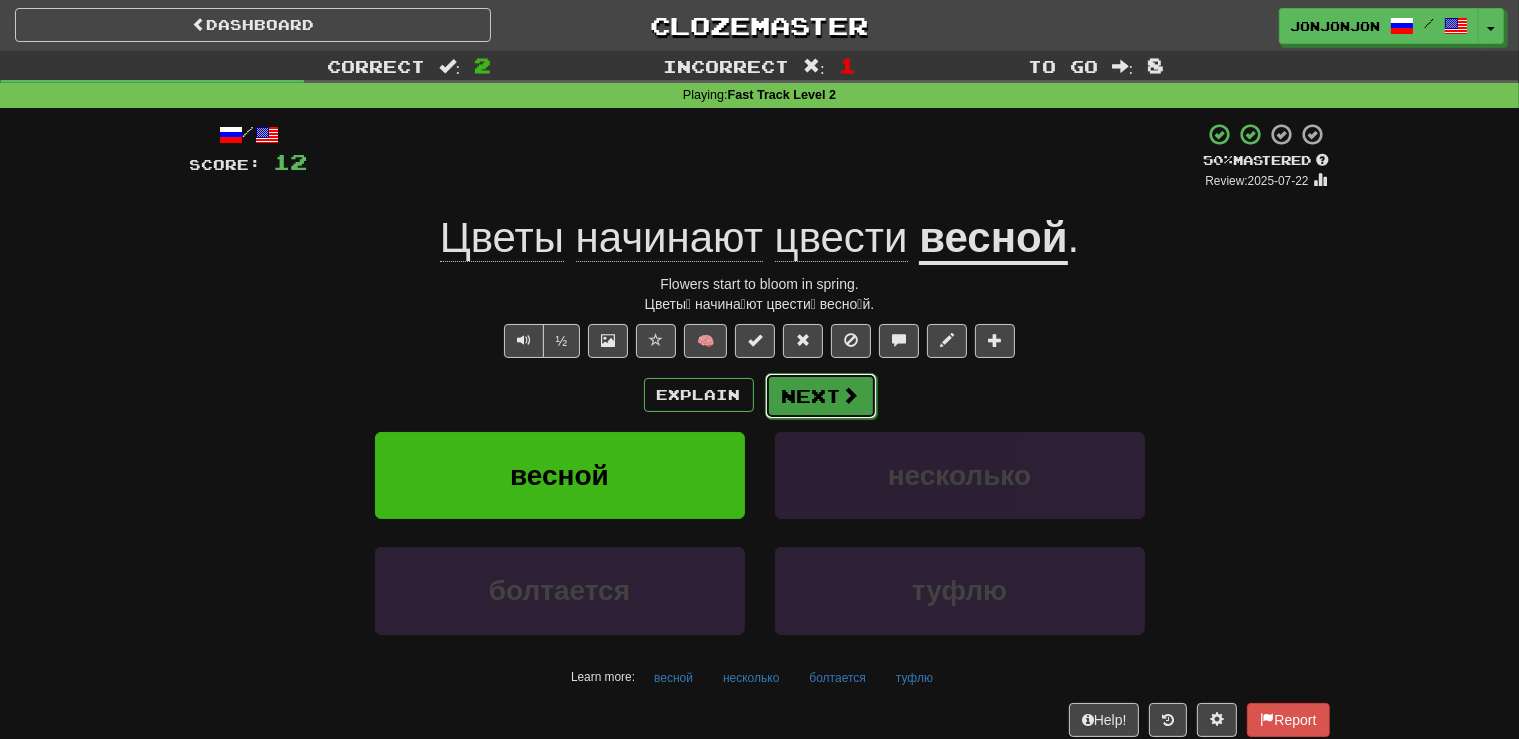 click on "Next" at bounding box center (821, 396) 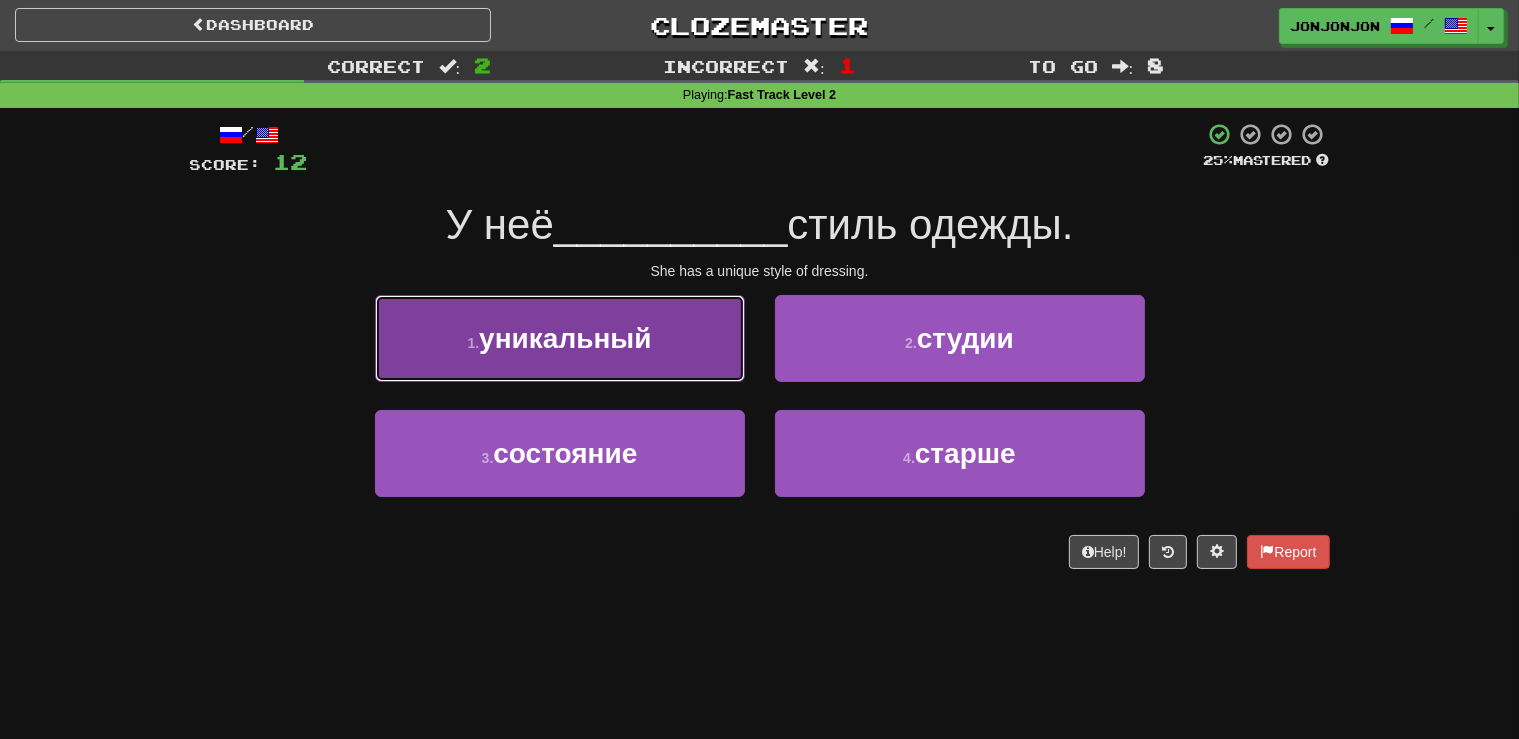 click on "1 .  уникальный" at bounding box center [560, 338] 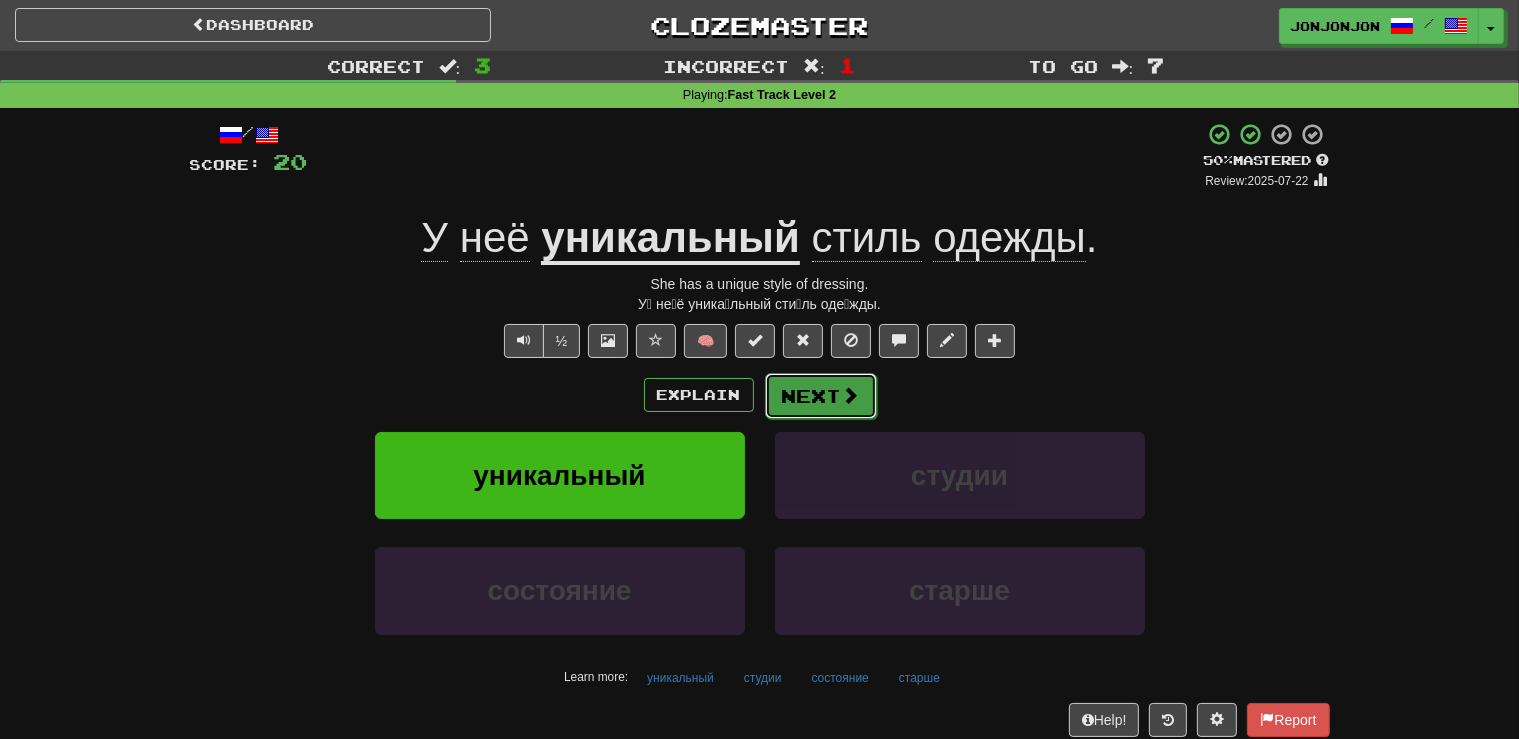 click on "Next" at bounding box center [821, 396] 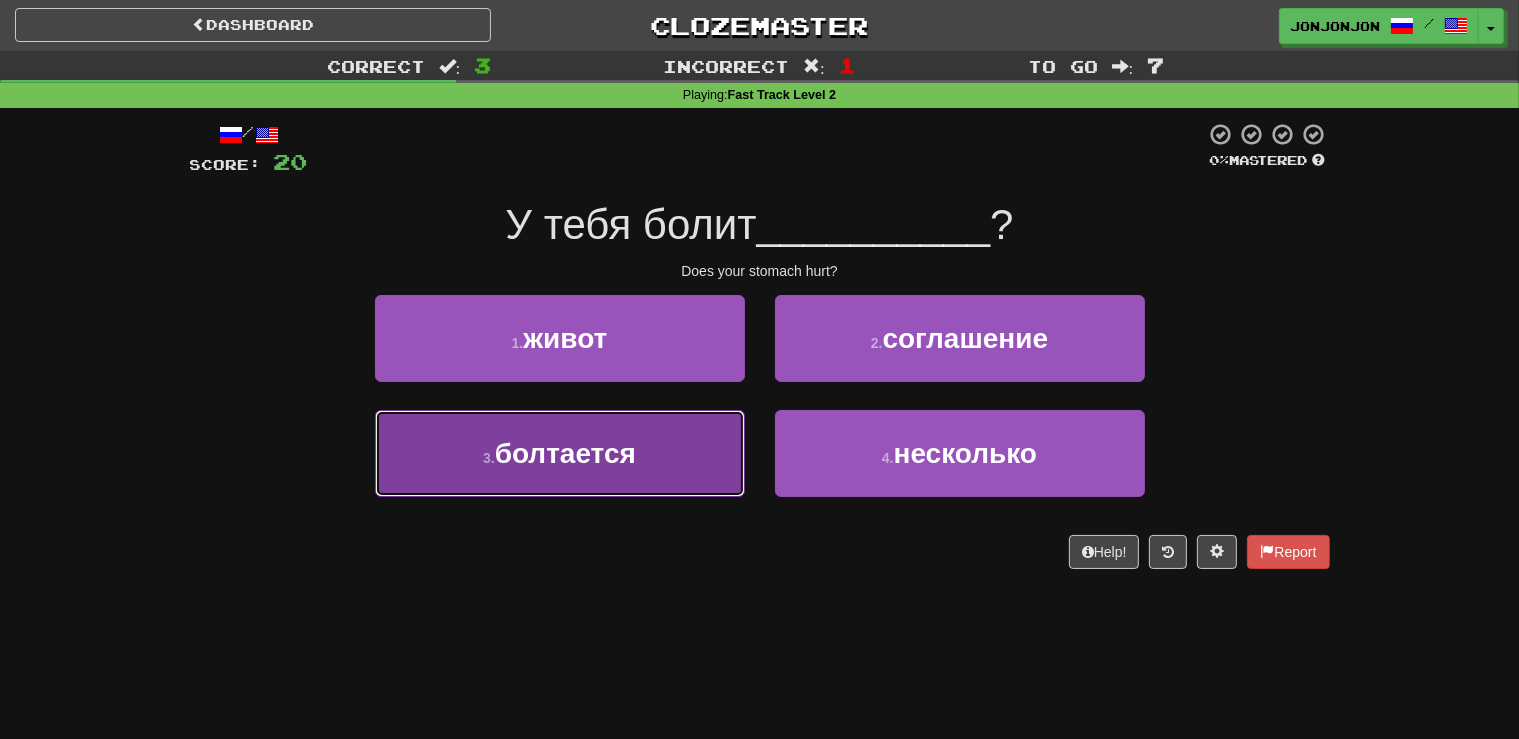 click on "3 .  болтается" at bounding box center [560, 453] 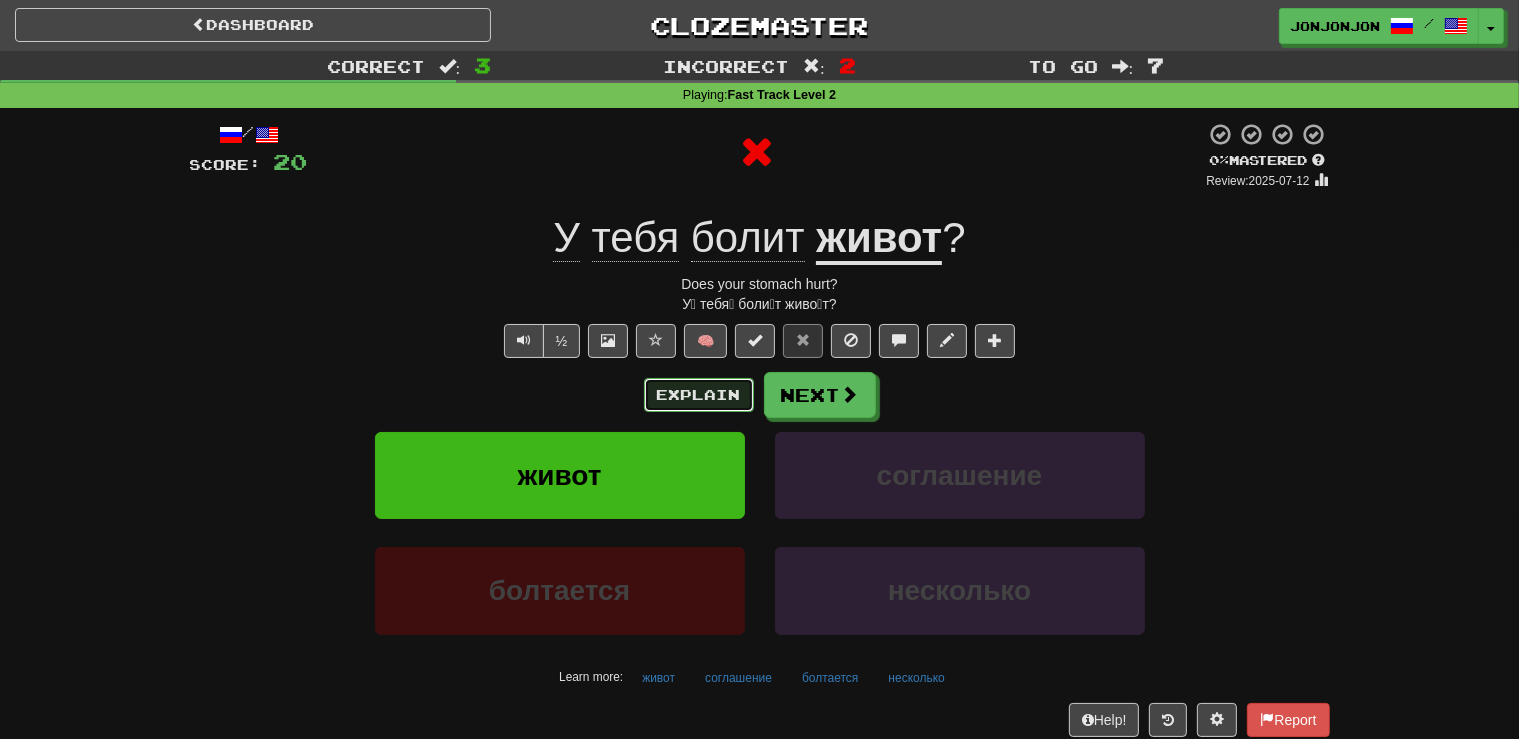 click on "Explain" at bounding box center (699, 395) 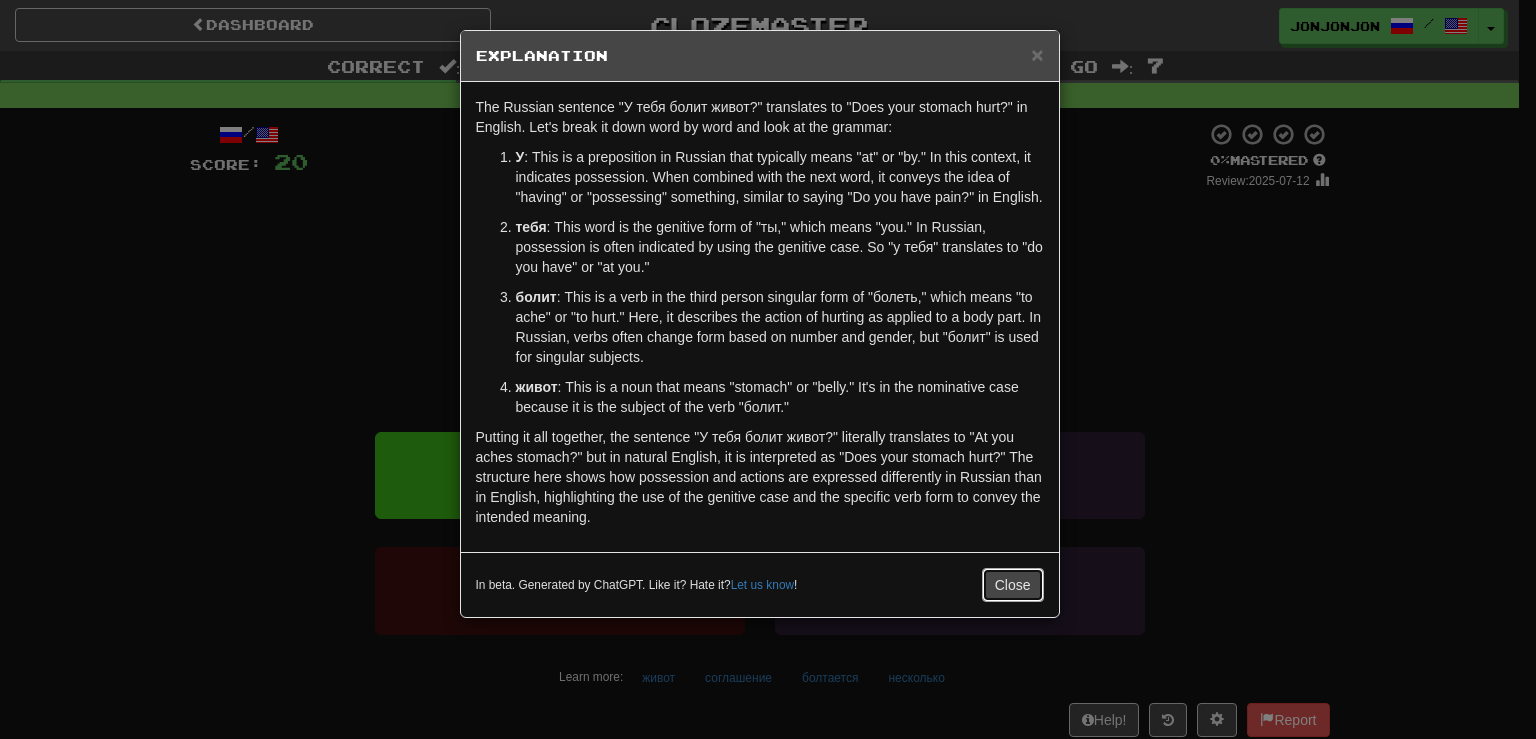 click on "Close" at bounding box center (1013, 585) 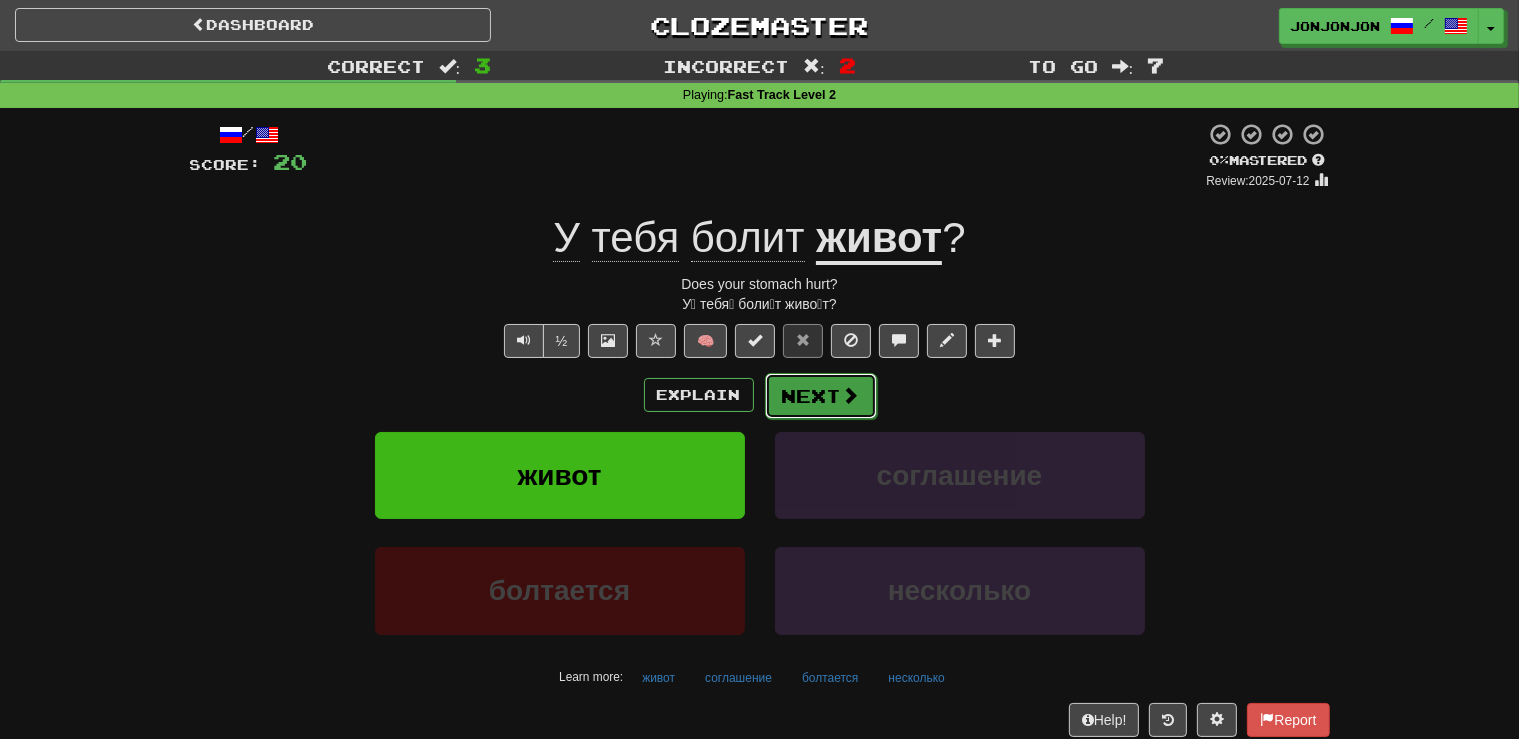 click on "Next" at bounding box center (821, 396) 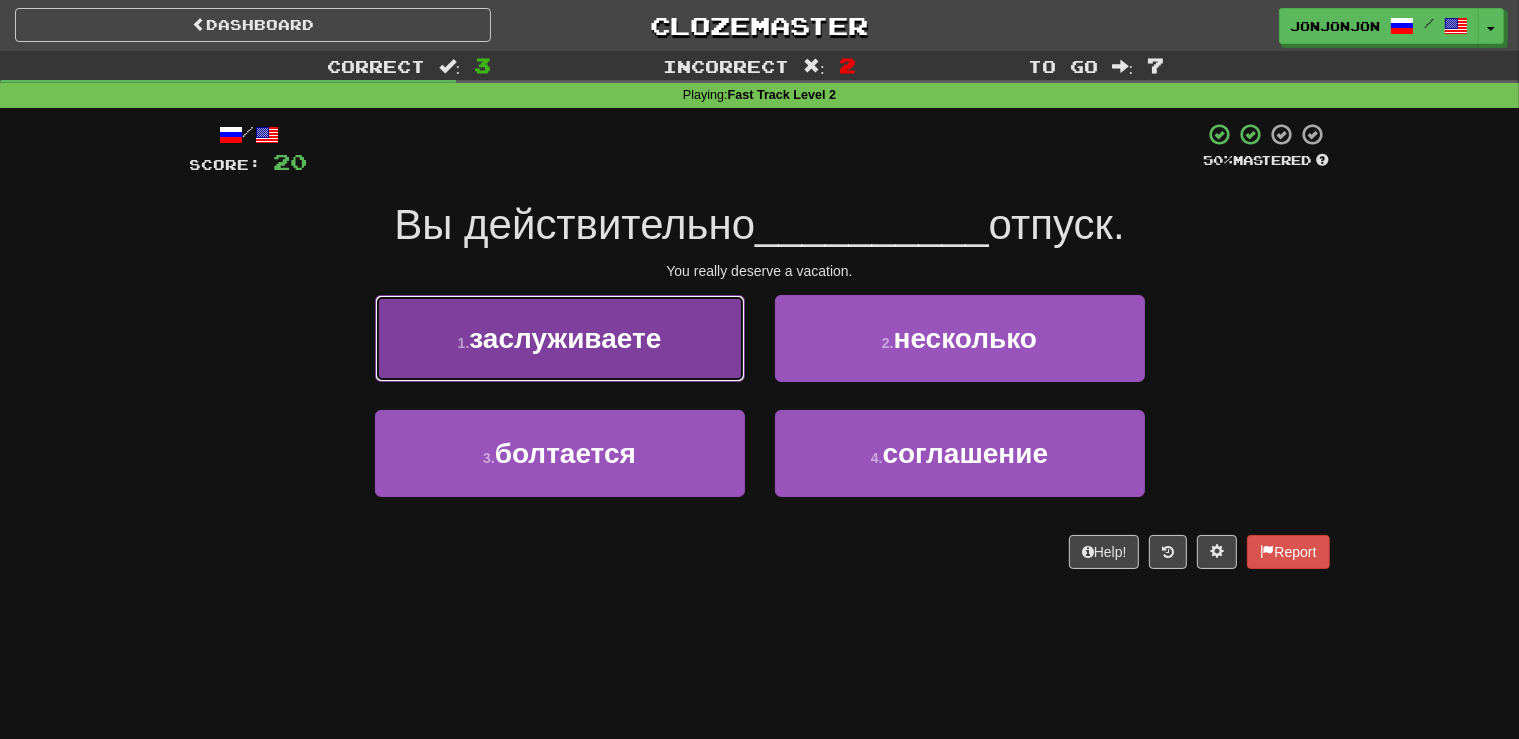 click on "заслуживаете" at bounding box center (565, 338) 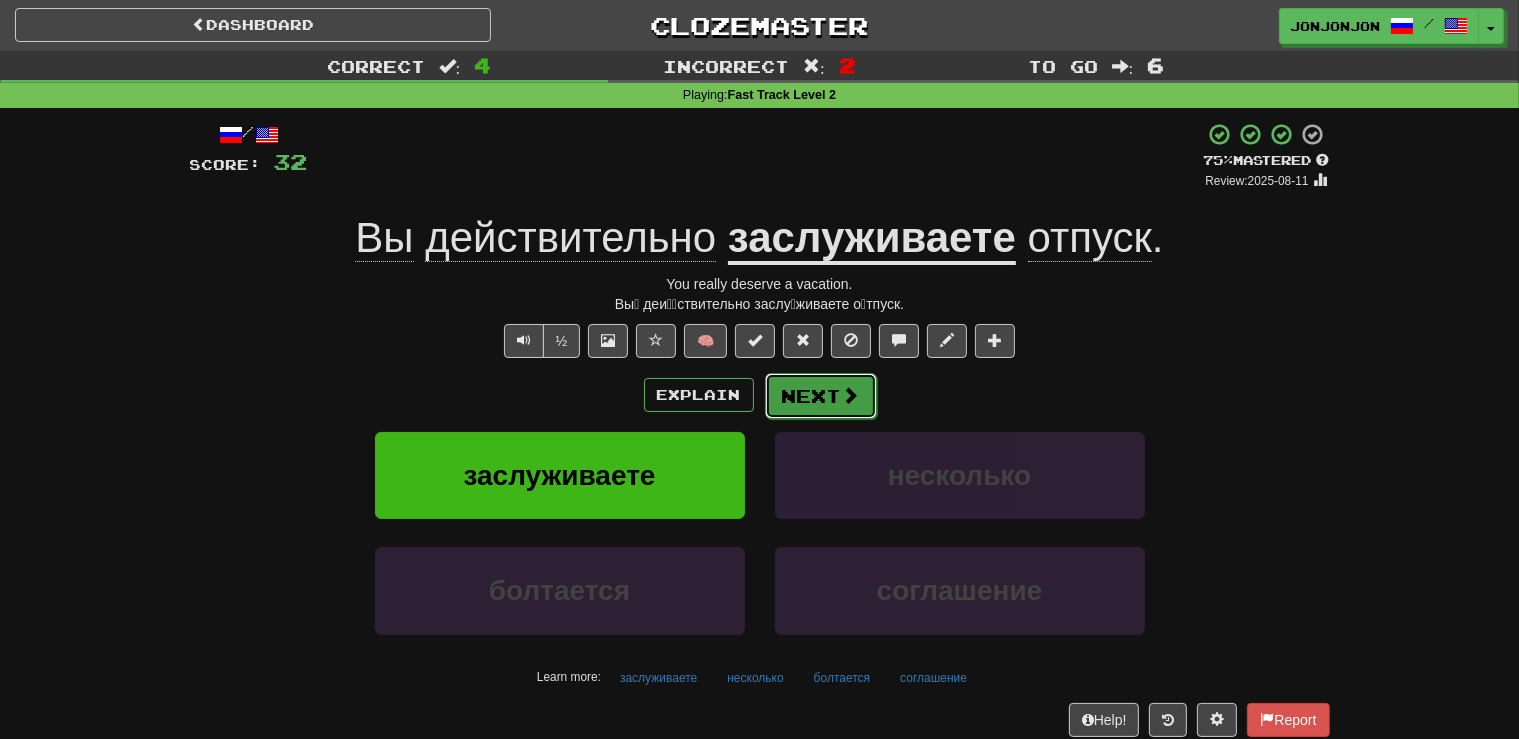 click on "Next" at bounding box center [821, 396] 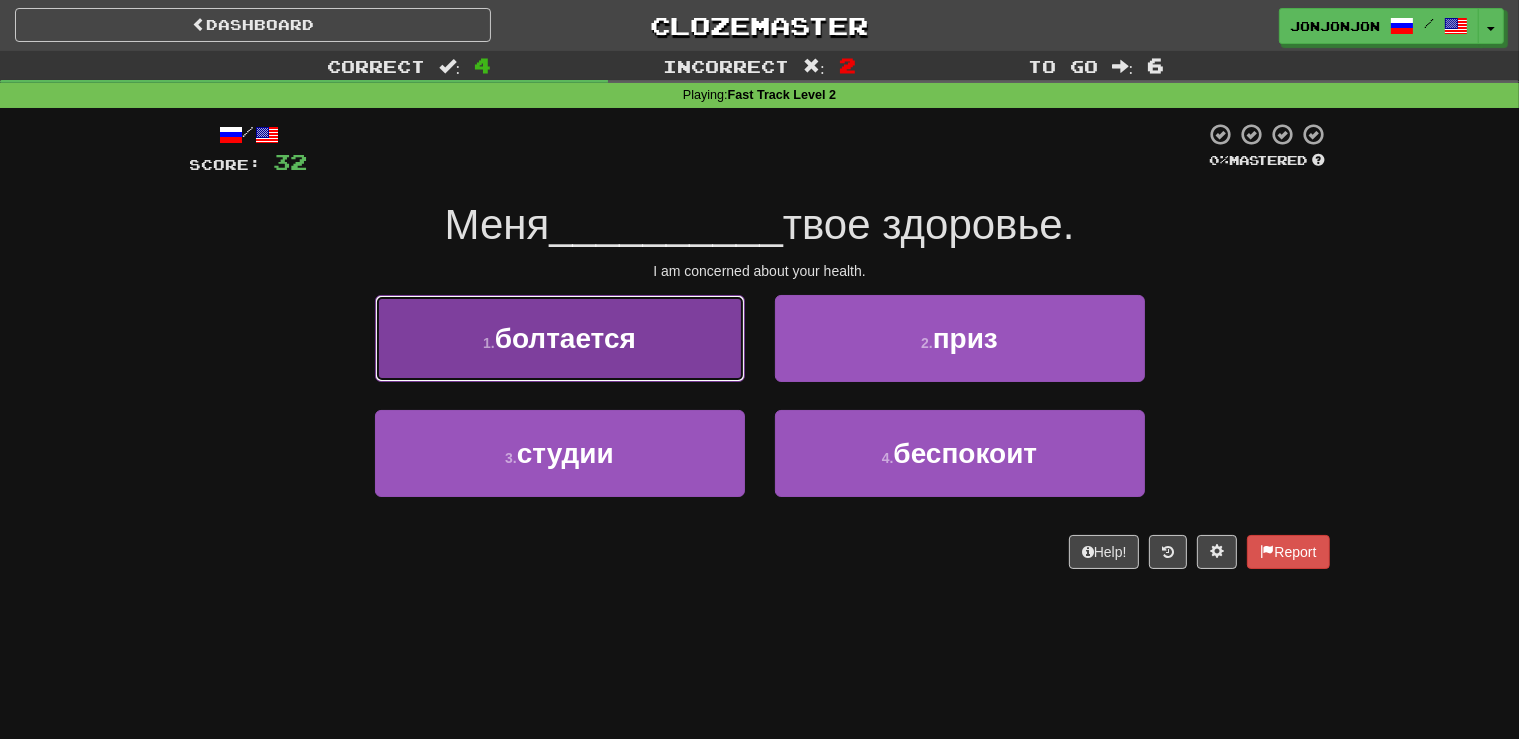 click on "1 .  болтается" at bounding box center [560, 338] 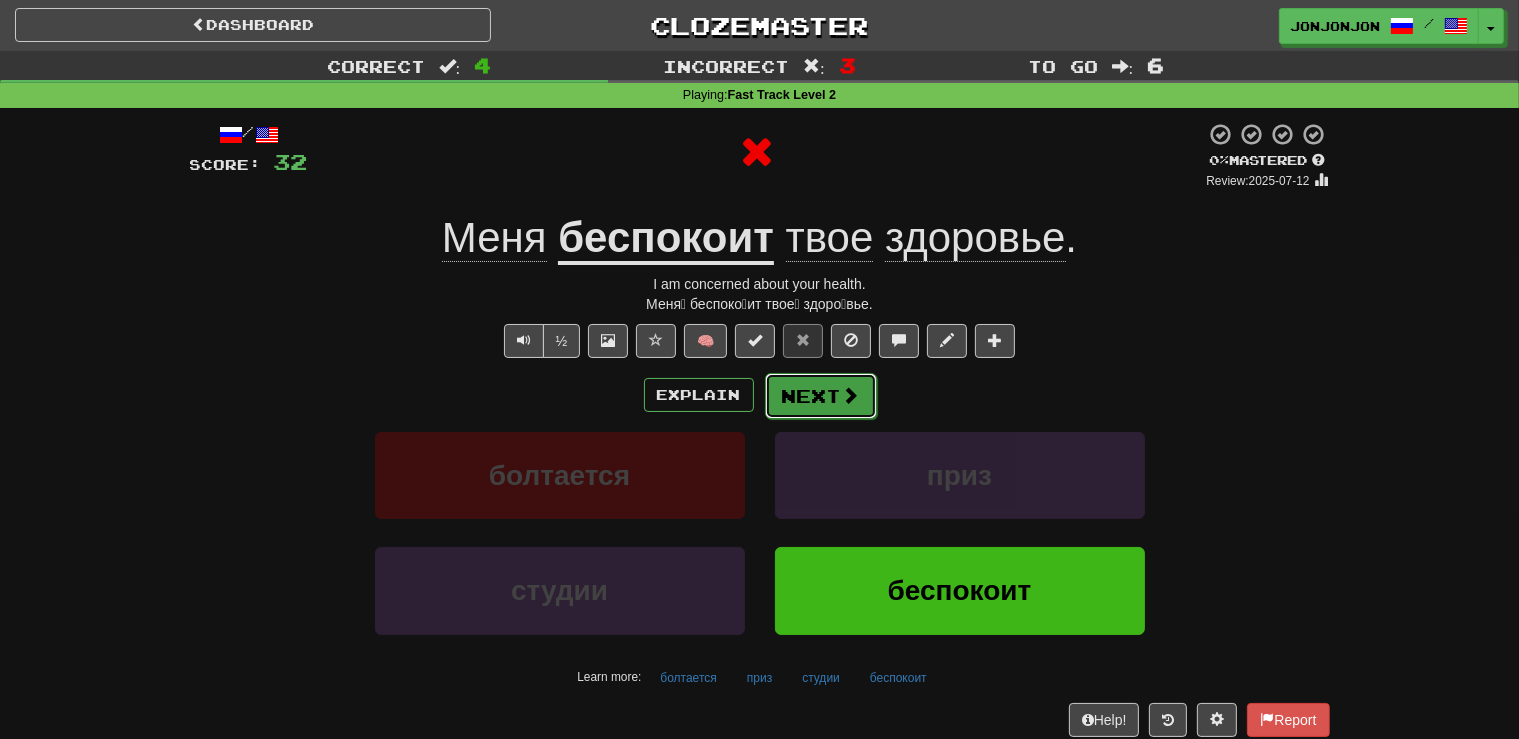 click on "Next" at bounding box center (821, 396) 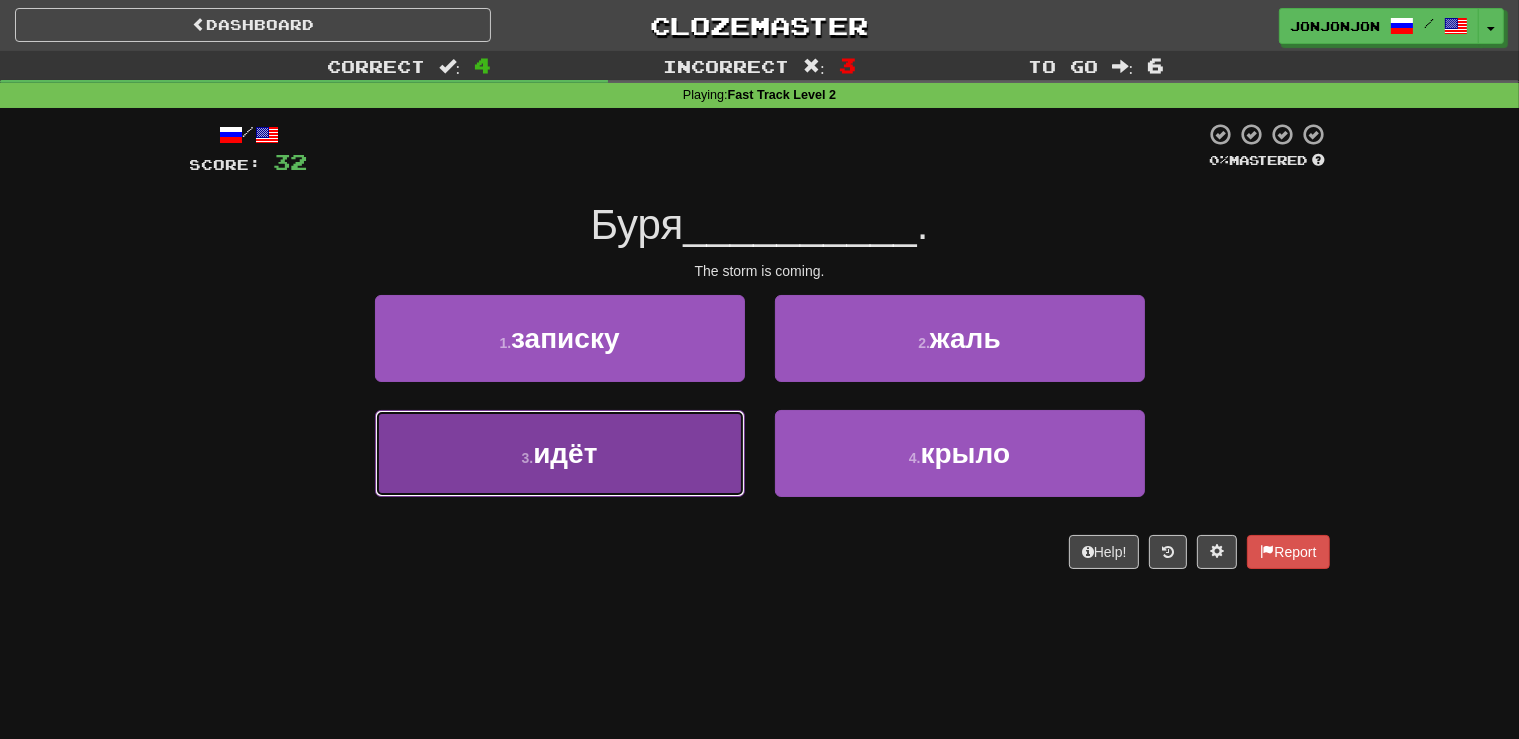 click on "3 .  идёт" at bounding box center (560, 453) 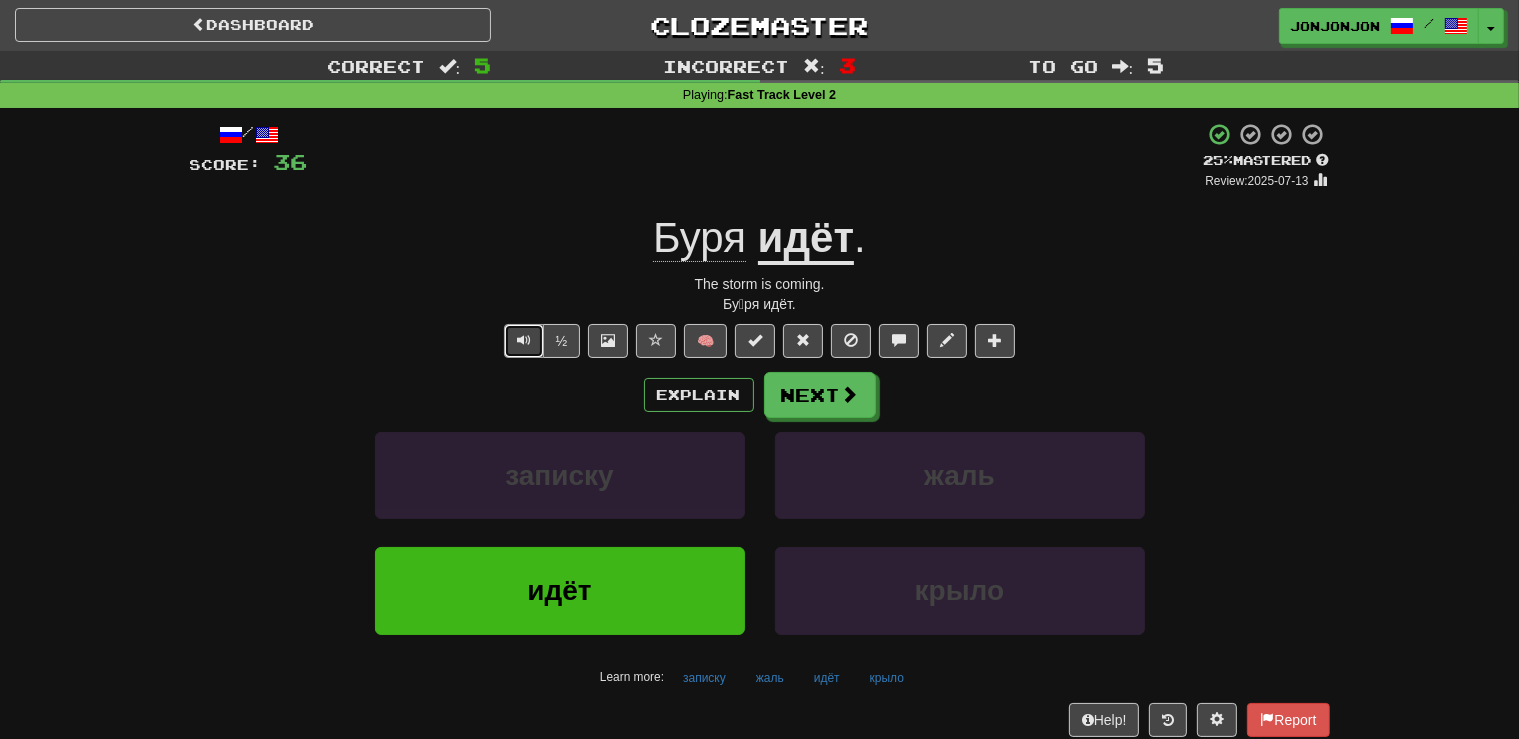 click at bounding box center [524, 341] 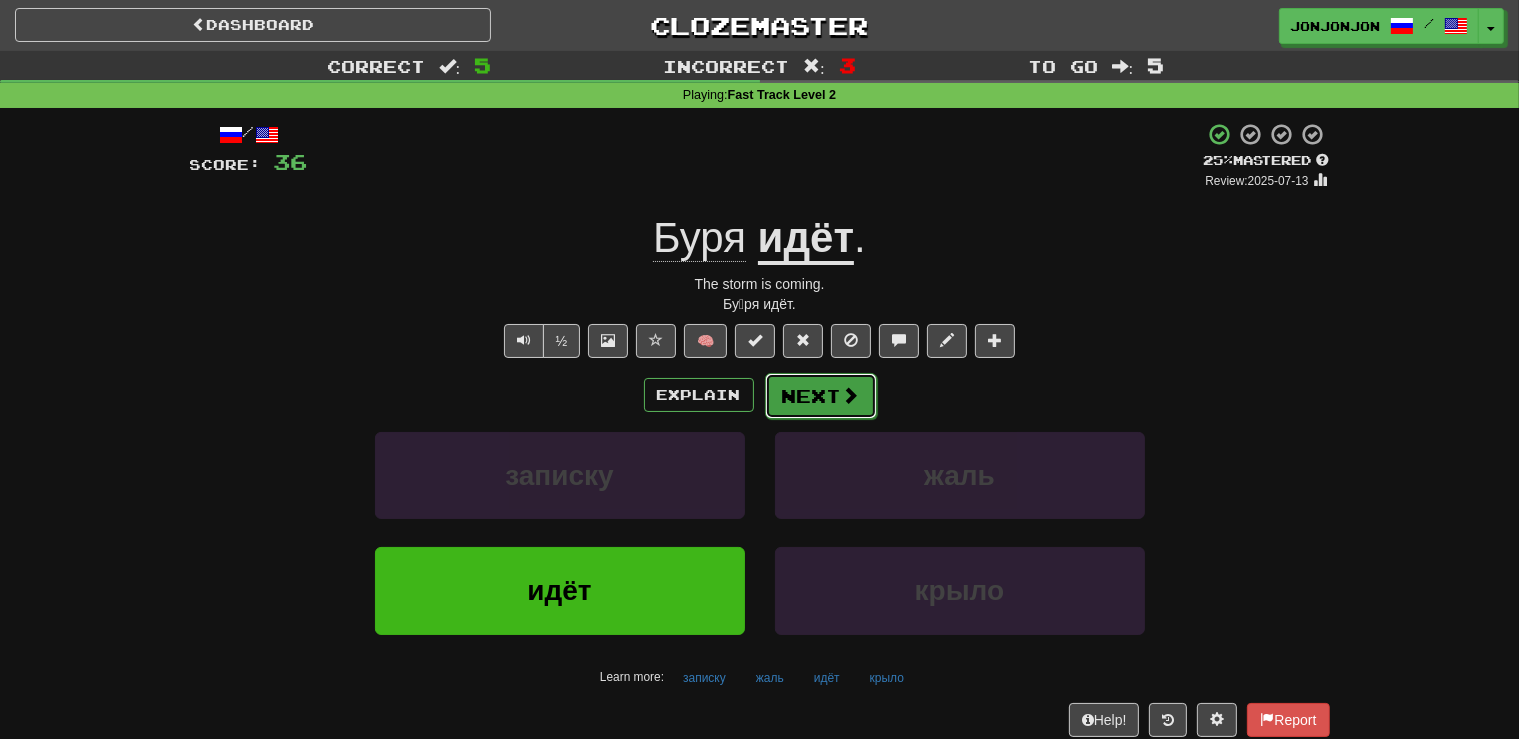 click on "Next" at bounding box center (821, 396) 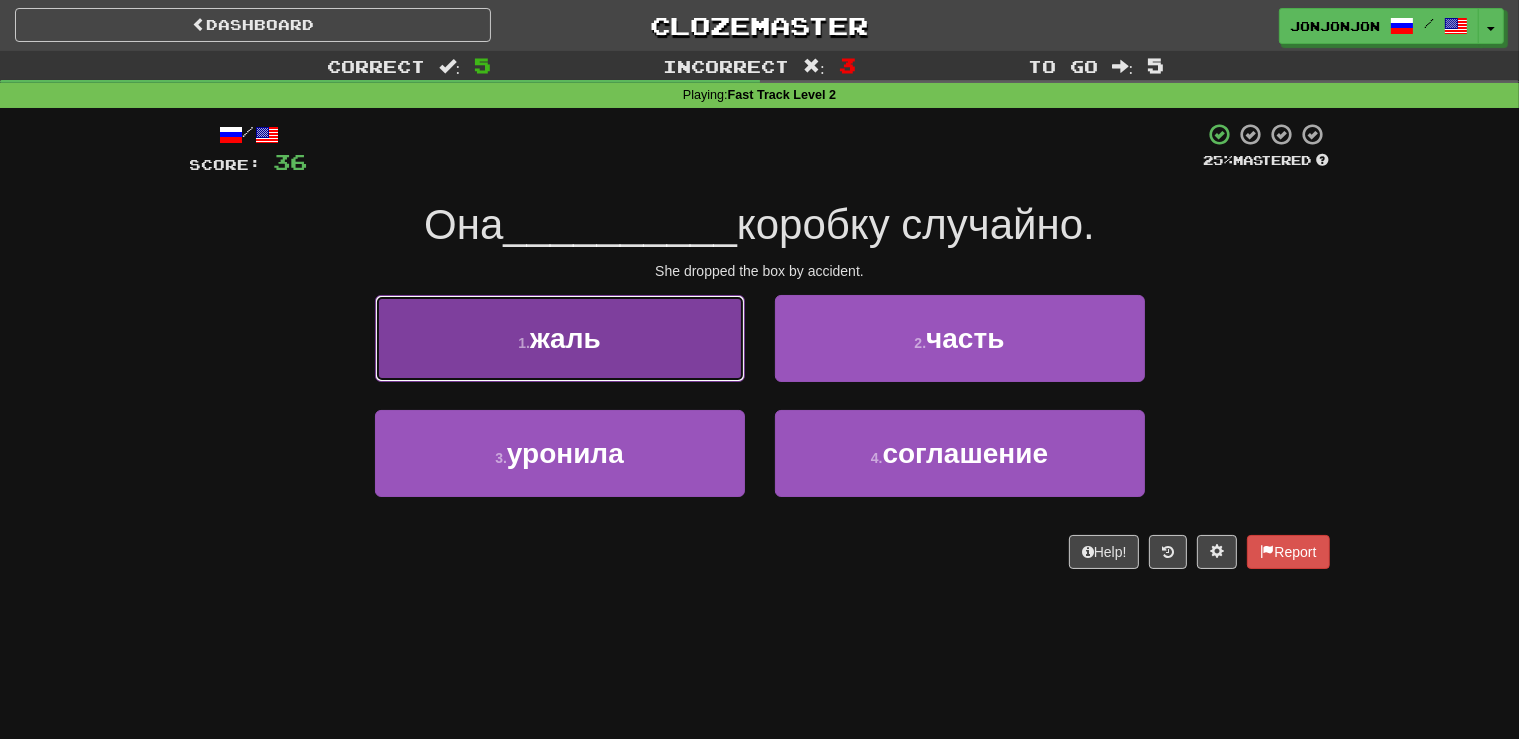 click on "1 .  жаль" at bounding box center (560, 338) 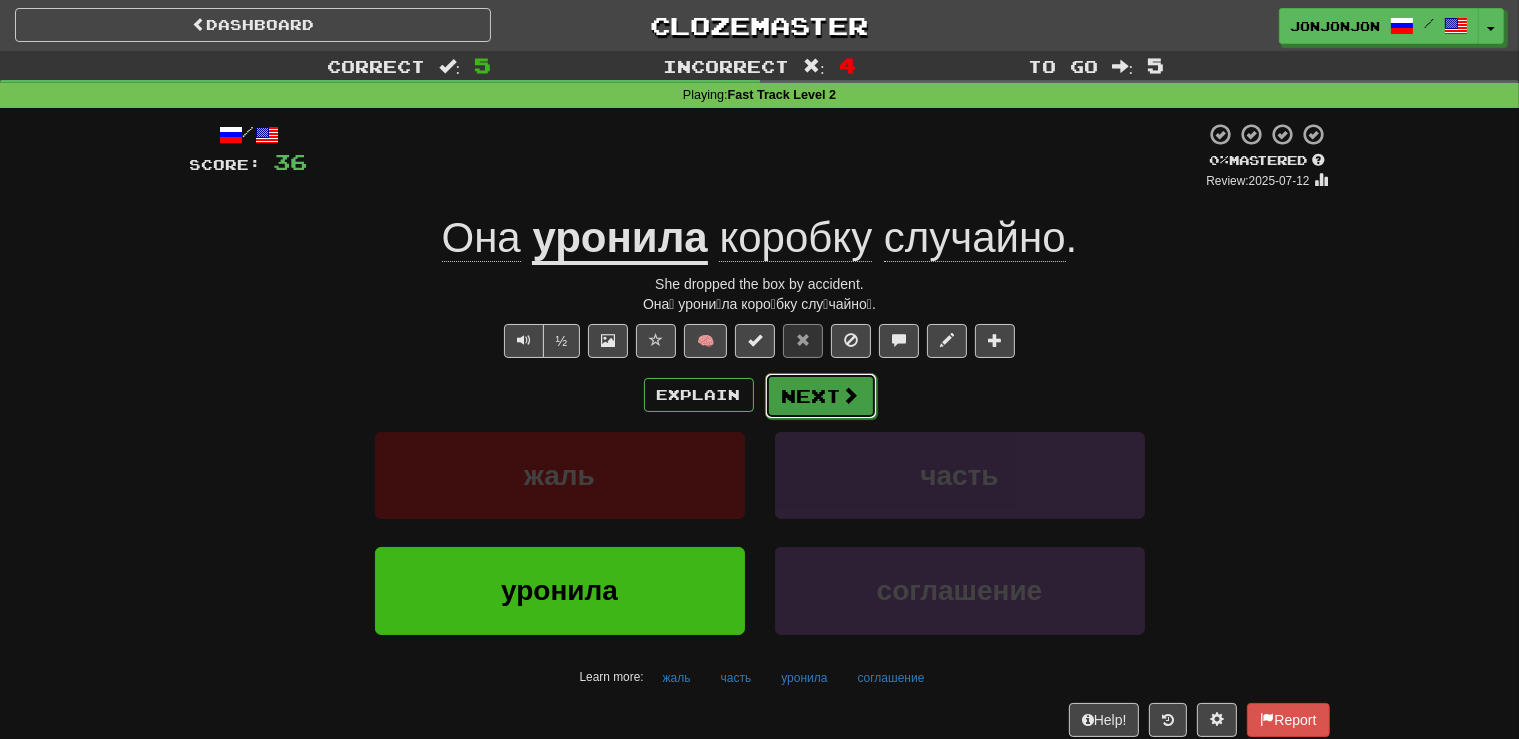 click on "Next" at bounding box center (821, 396) 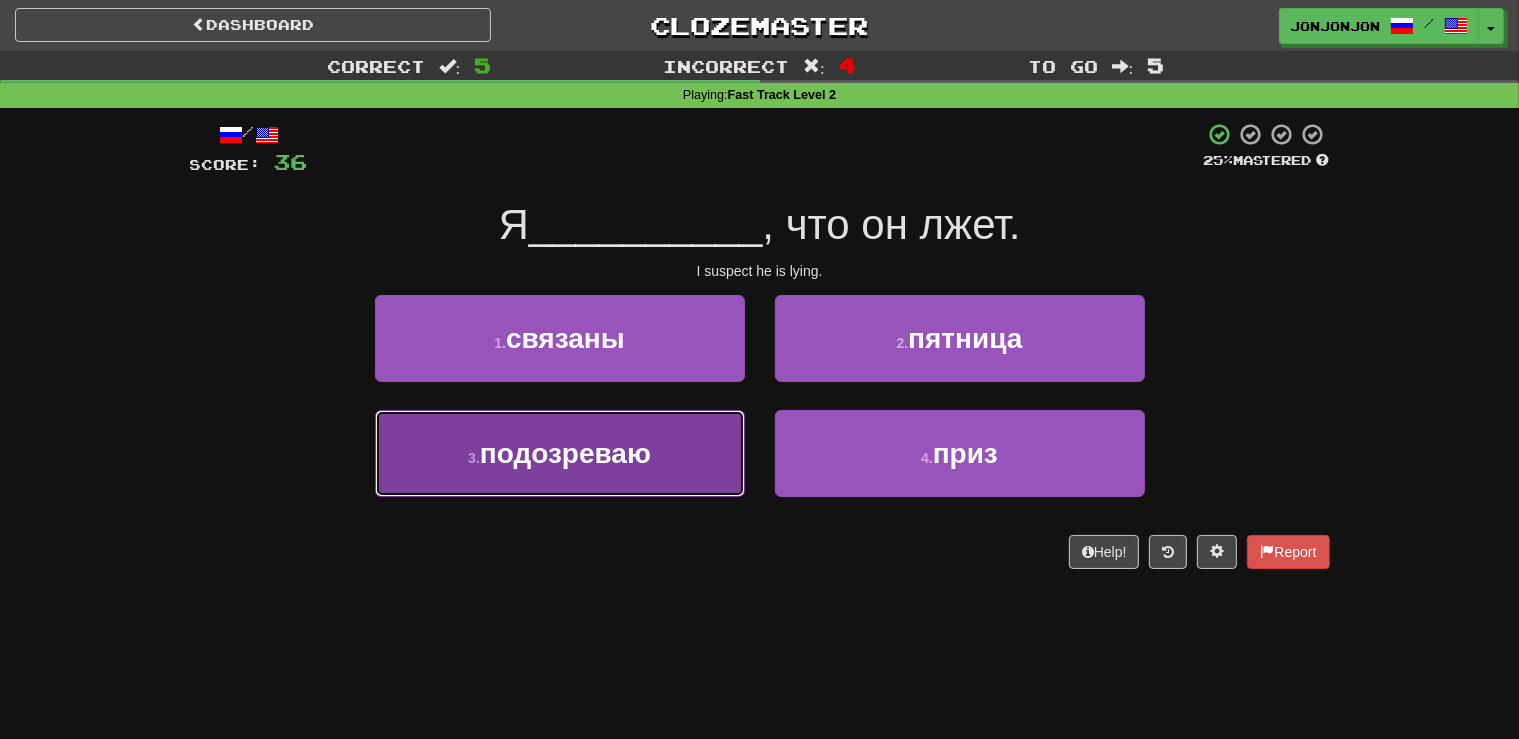 click on "3 .  подозреваю" at bounding box center (560, 453) 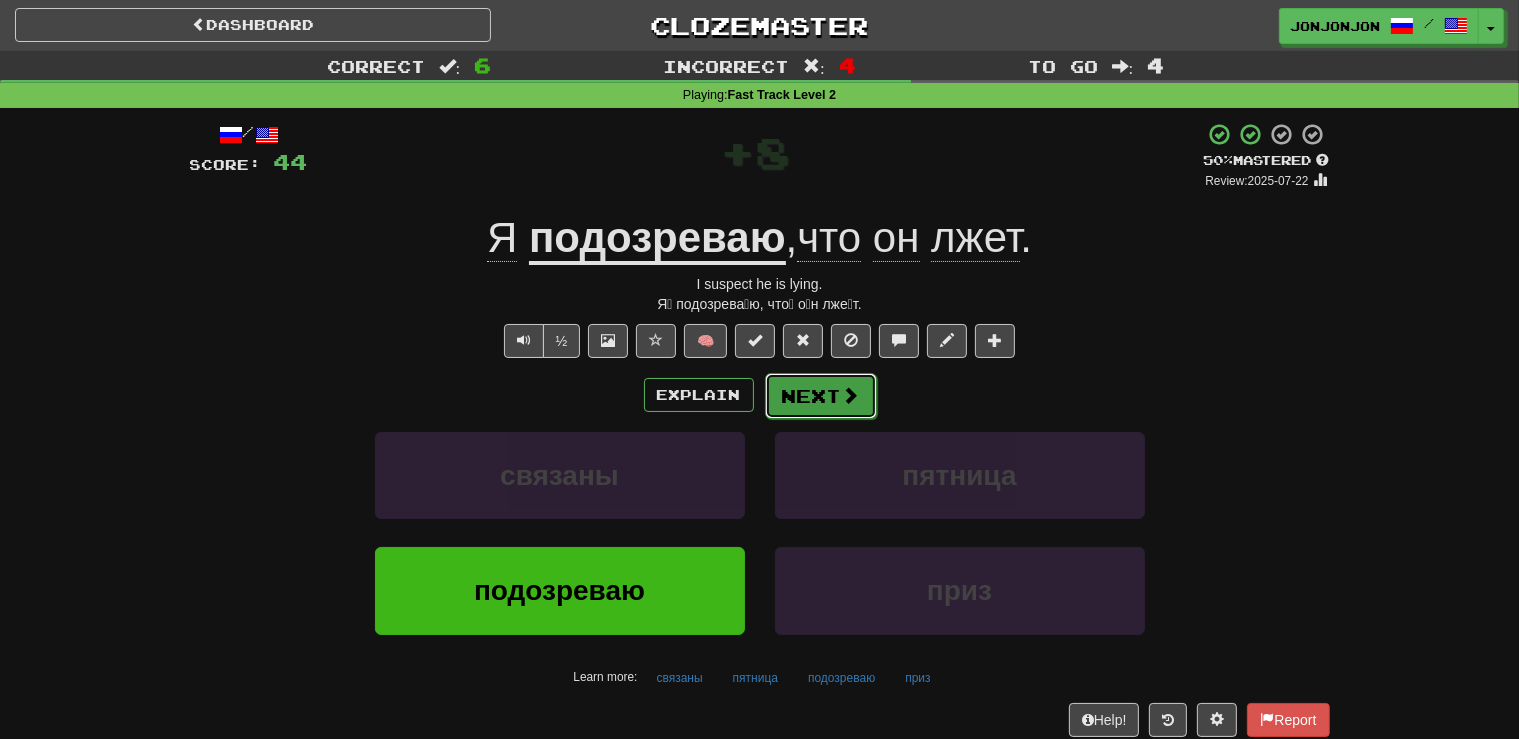 click on "Next" at bounding box center (821, 396) 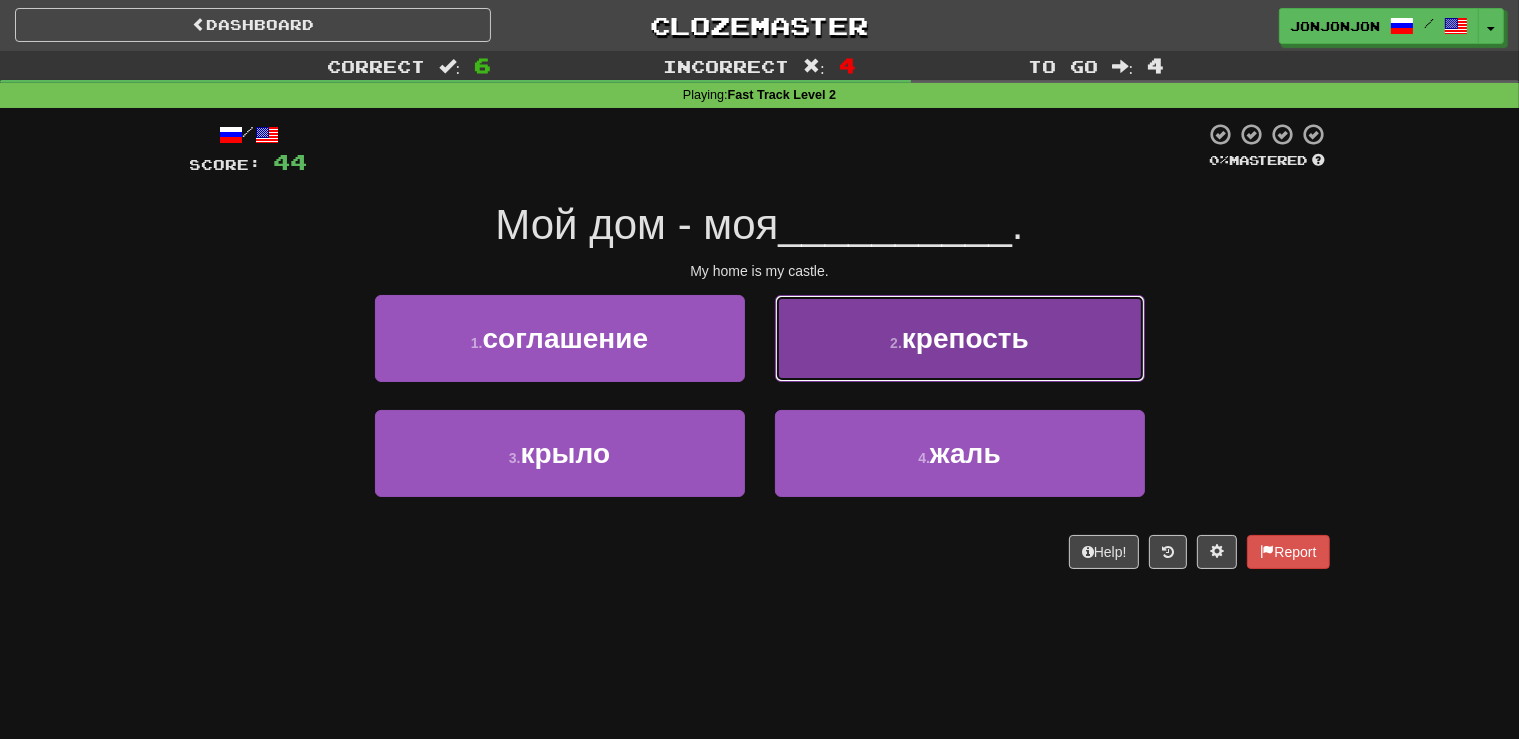 click on "2 .  крепость" at bounding box center (960, 338) 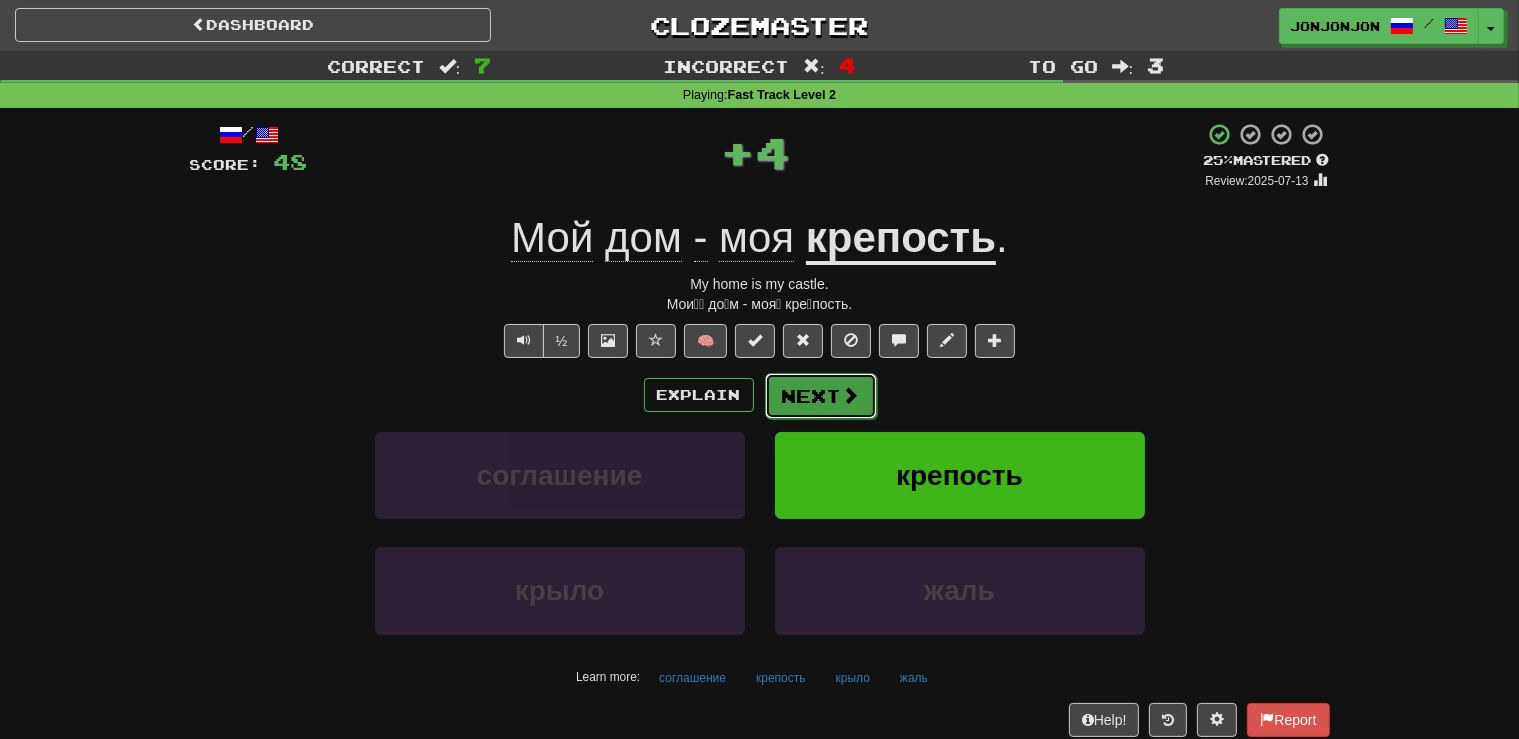 click on "Next" at bounding box center [821, 396] 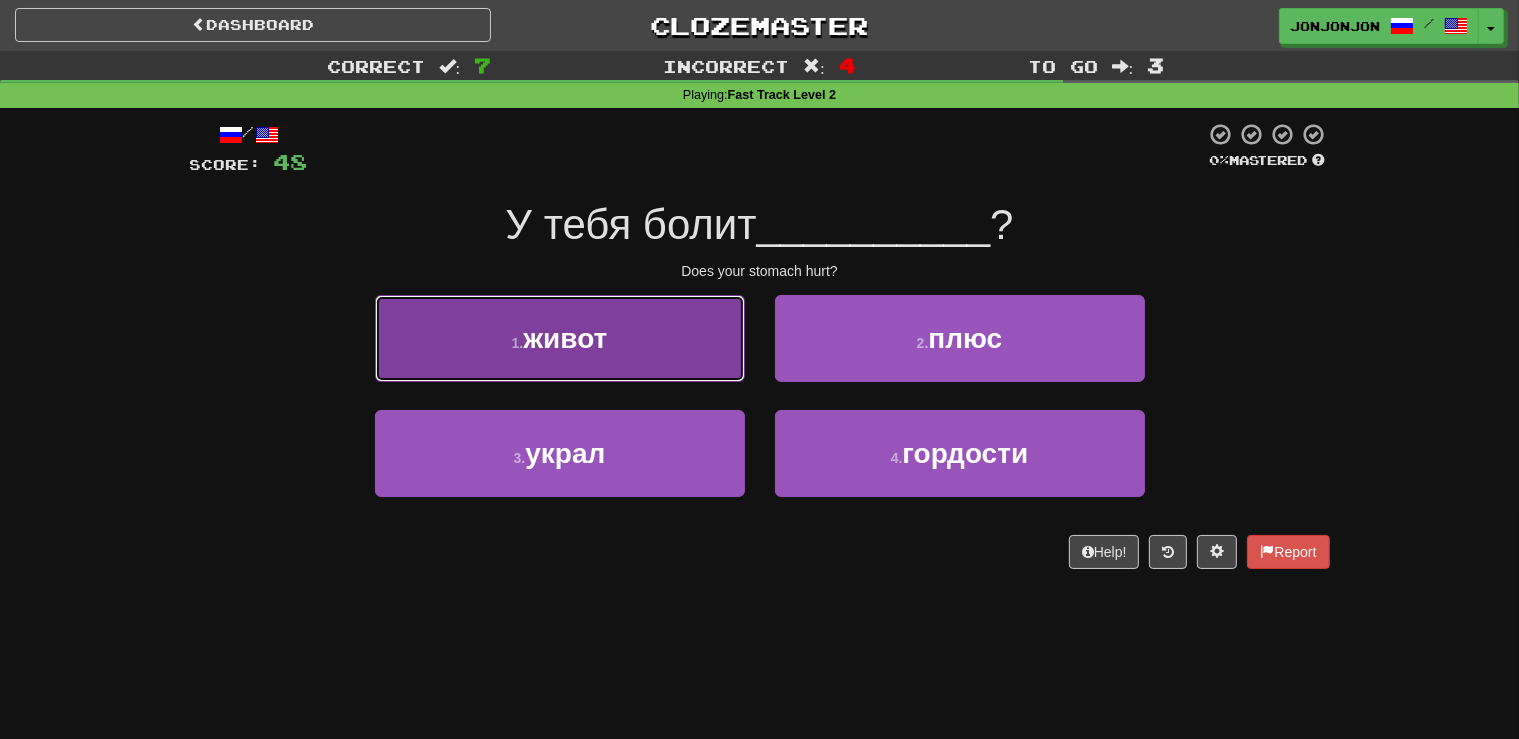 click on "1 .  живот" at bounding box center [560, 338] 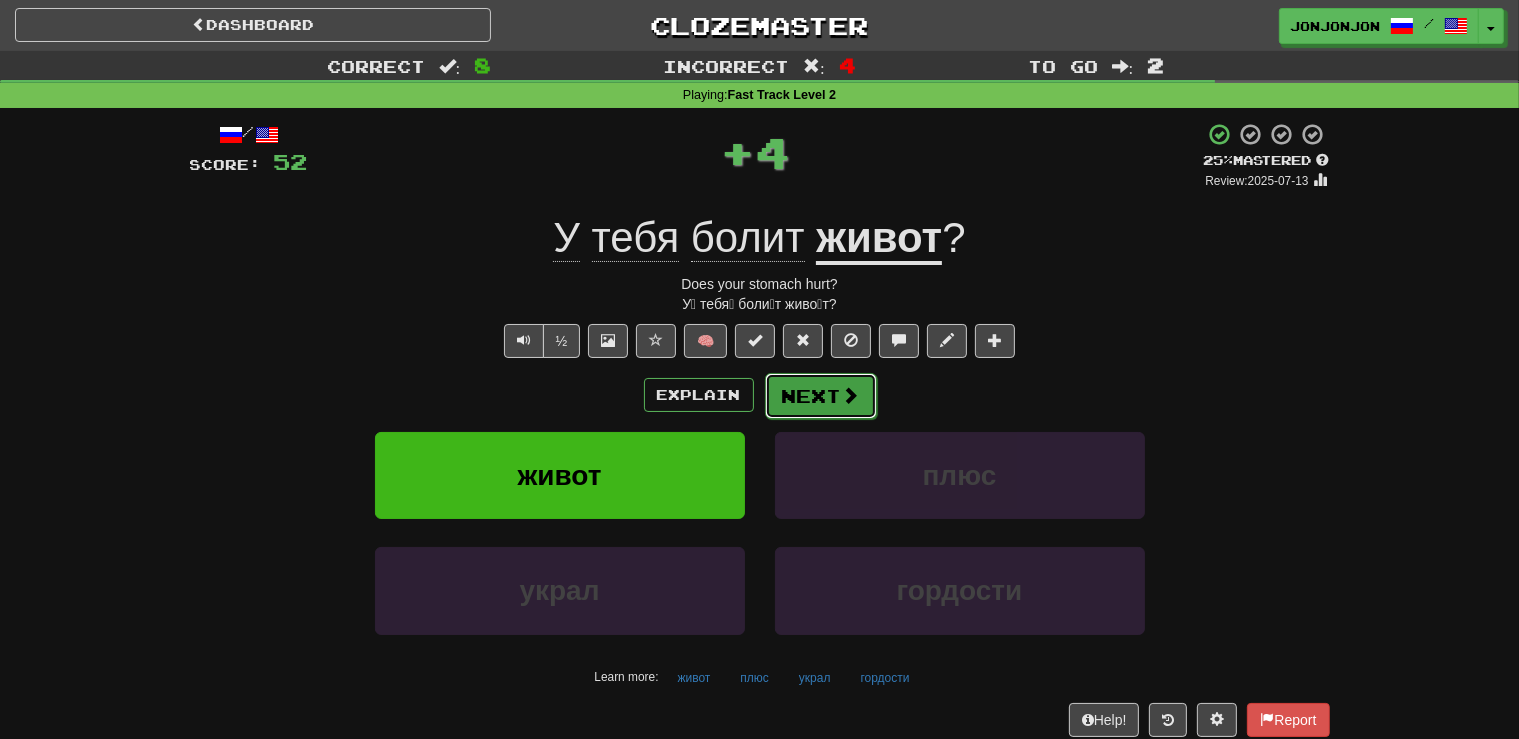 click on "Next" at bounding box center [821, 396] 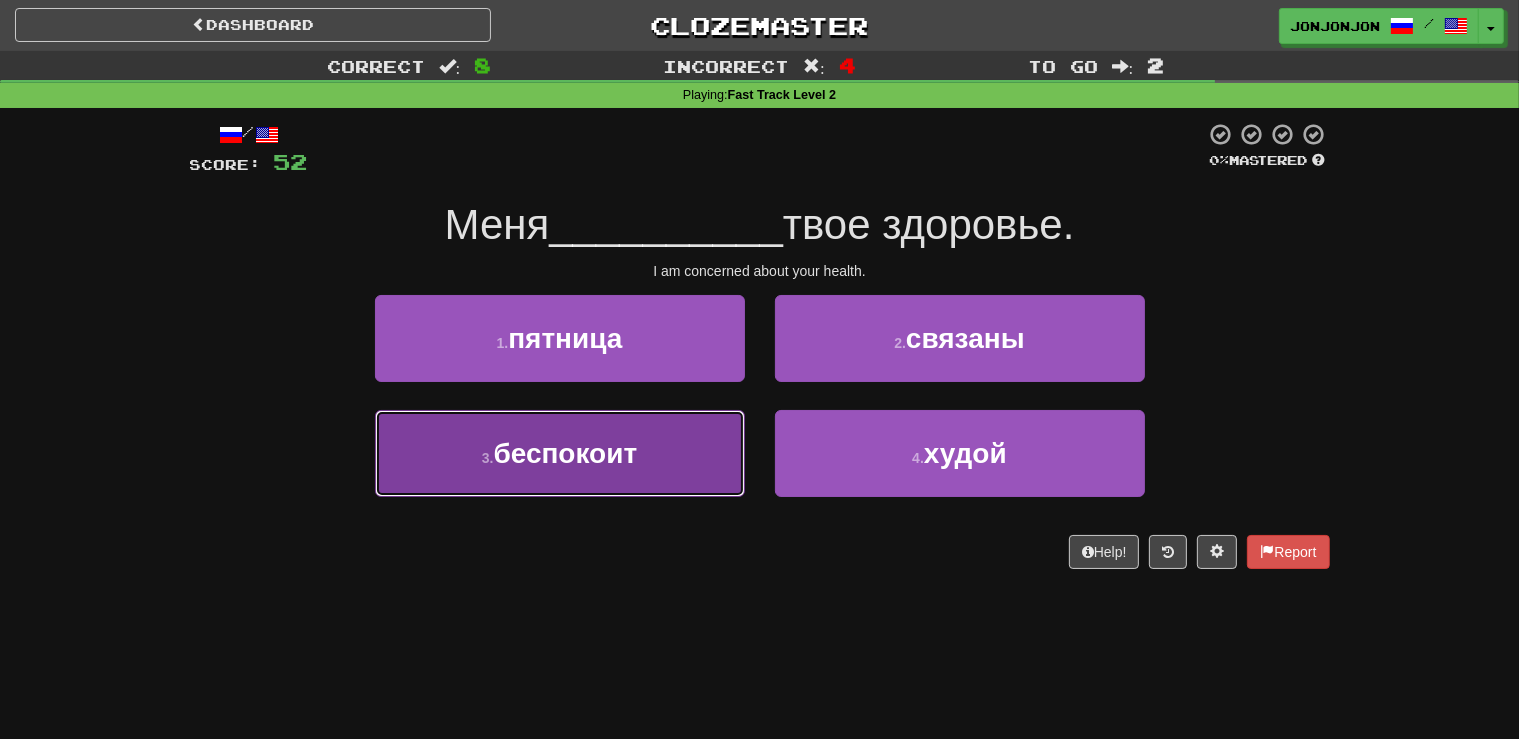 click on "3 .  беспокоит" at bounding box center [560, 453] 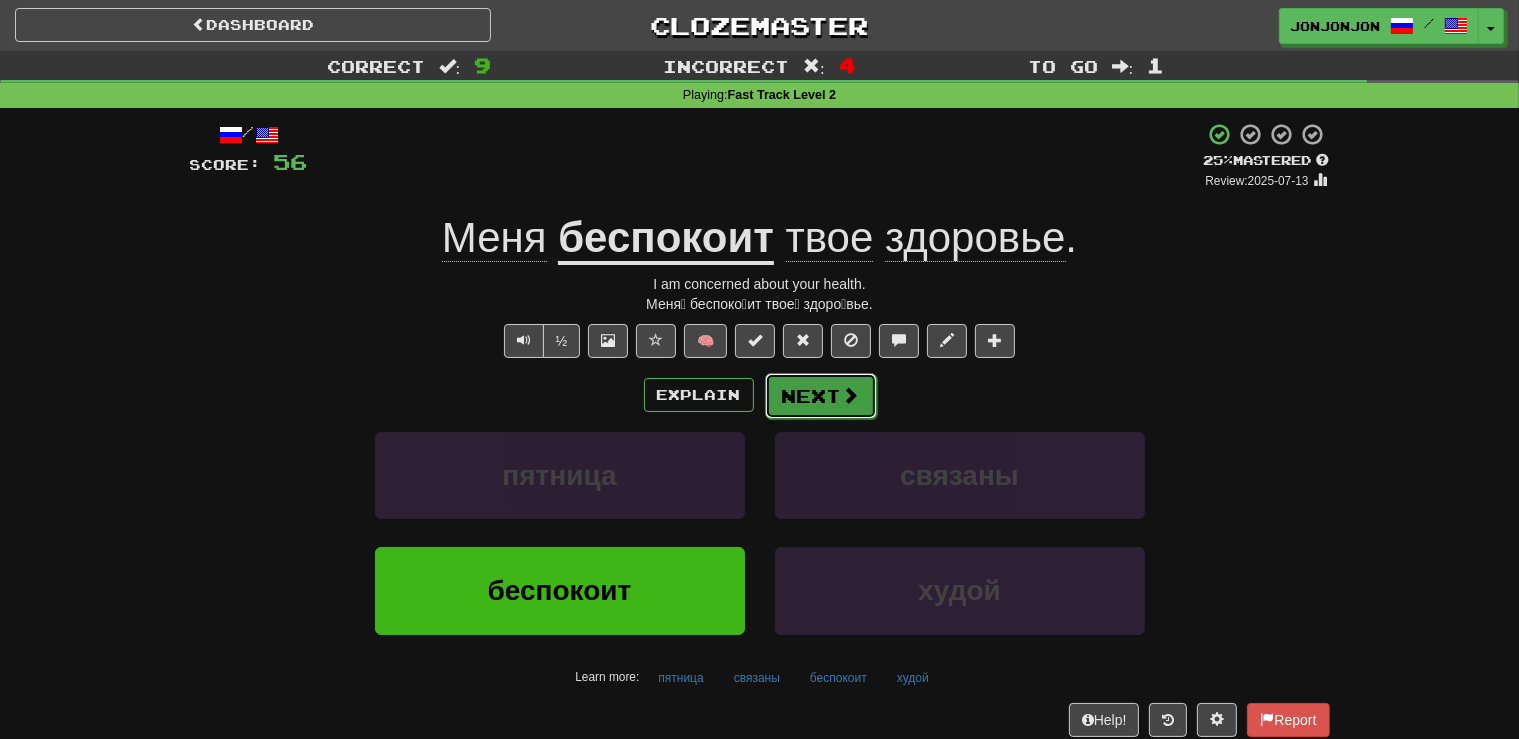 click on "Next" at bounding box center [821, 396] 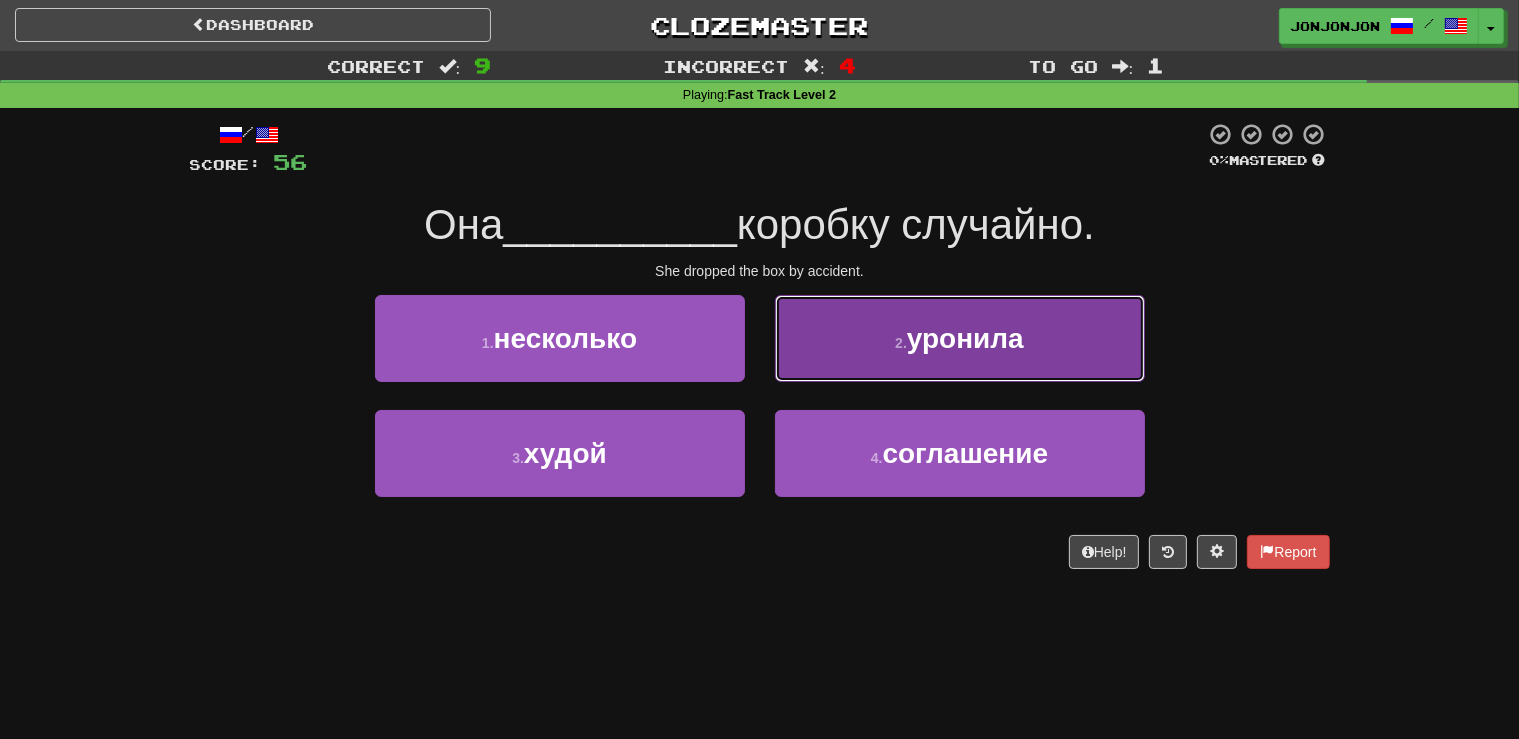 click on "2 ." at bounding box center [901, 343] 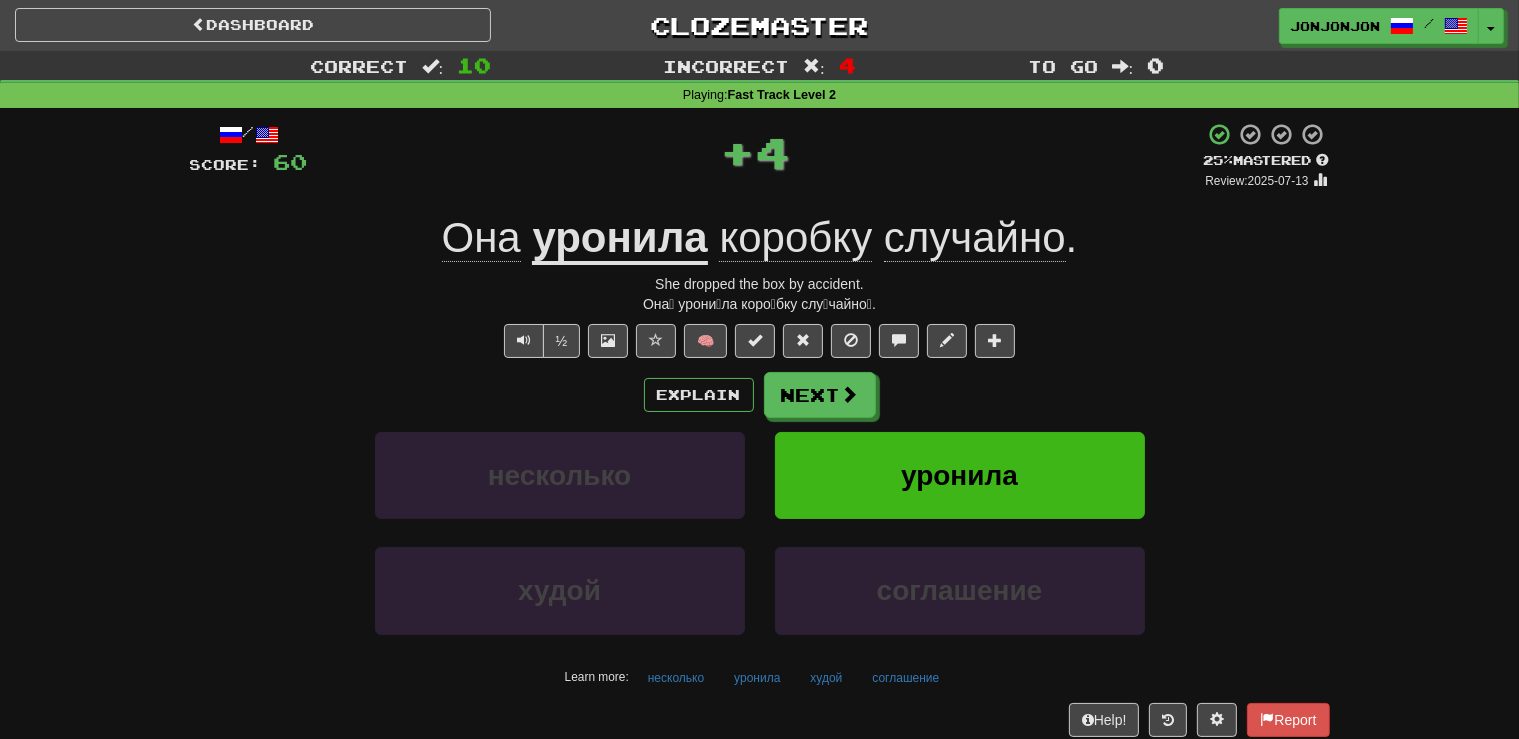 click on "Она́ урони́ла коро́бку слу́чайно́." at bounding box center (760, 304) 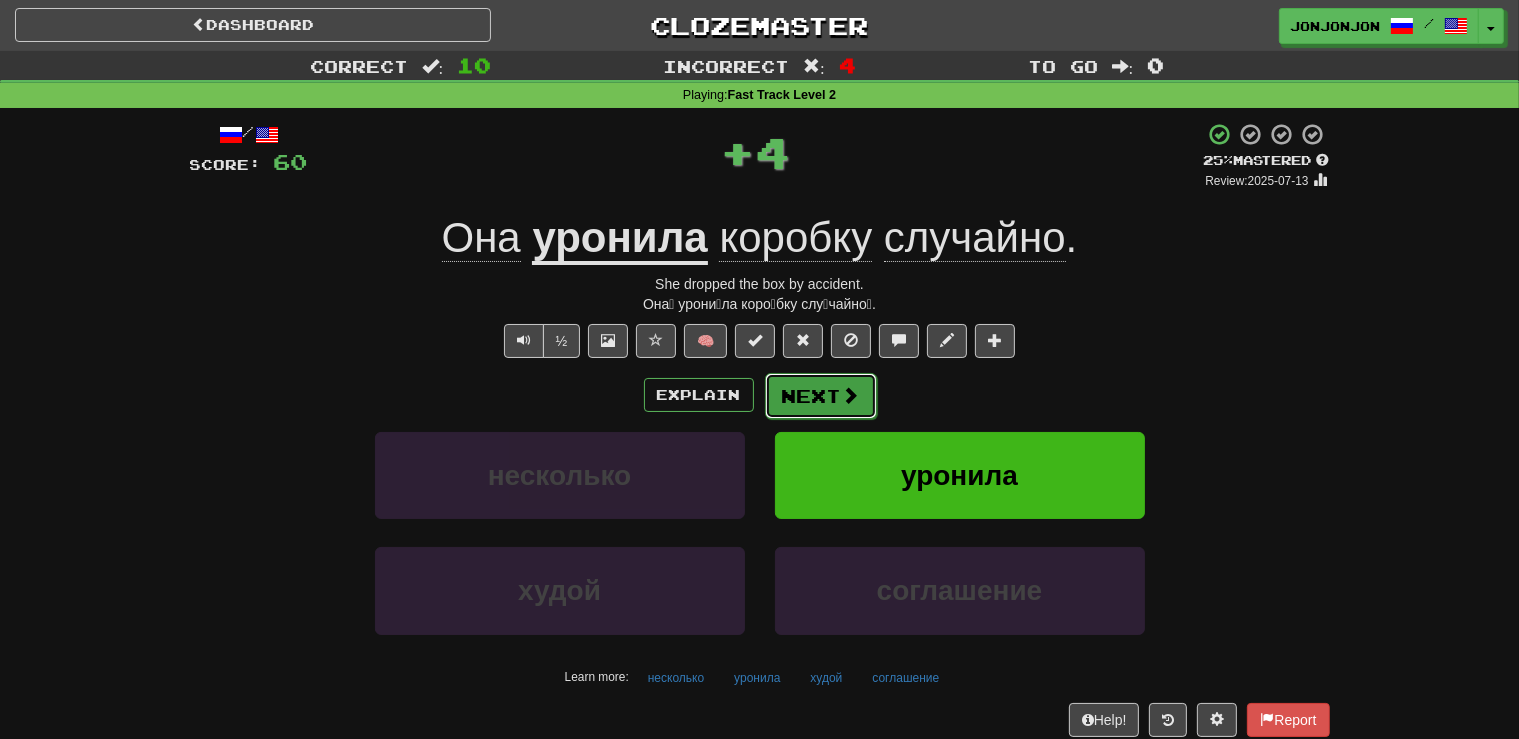 click on "Next" at bounding box center (821, 396) 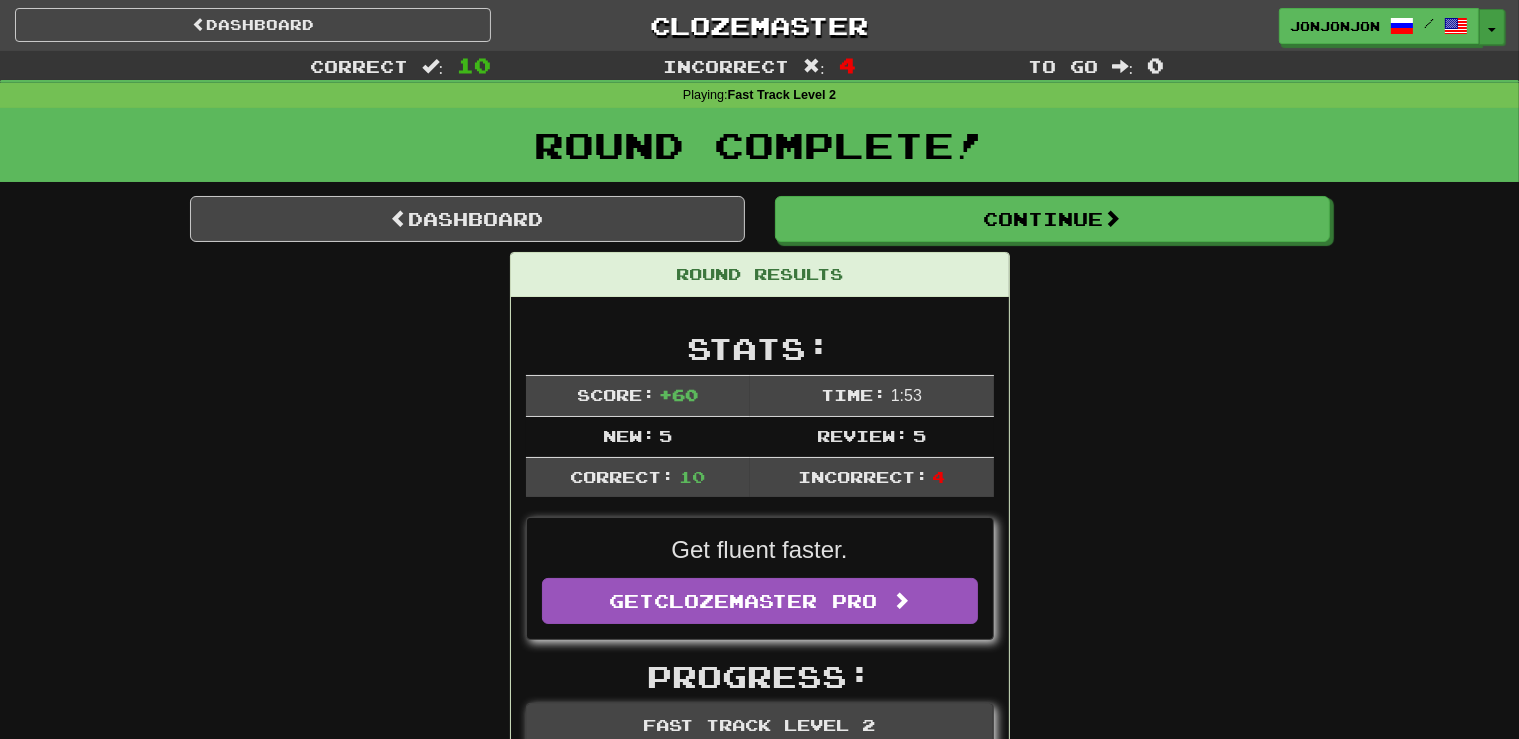 click on "Toggle Dropdown" at bounding box center (1492, 27) 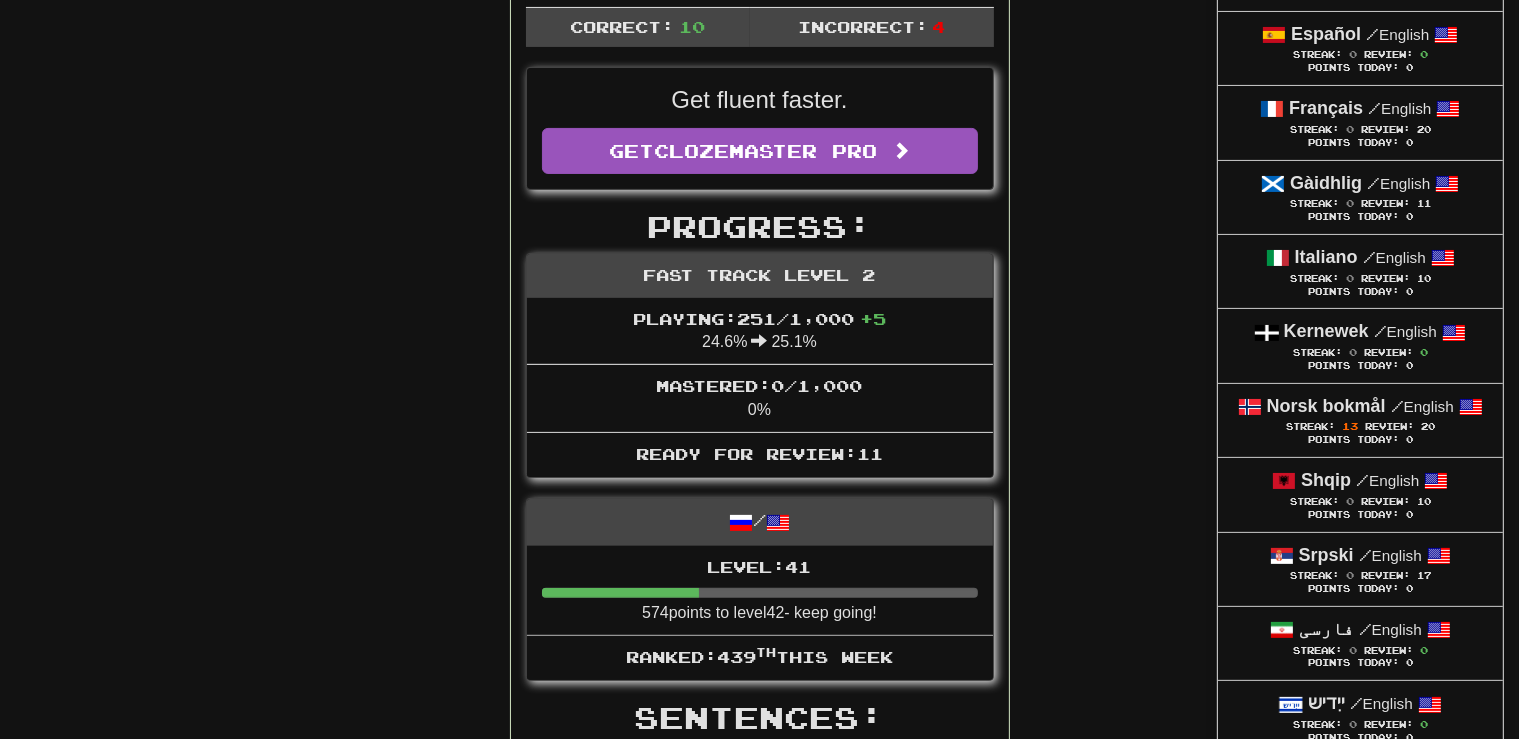 scroll, scrollTop: 475, scrollLeft: 0, axis: vertical 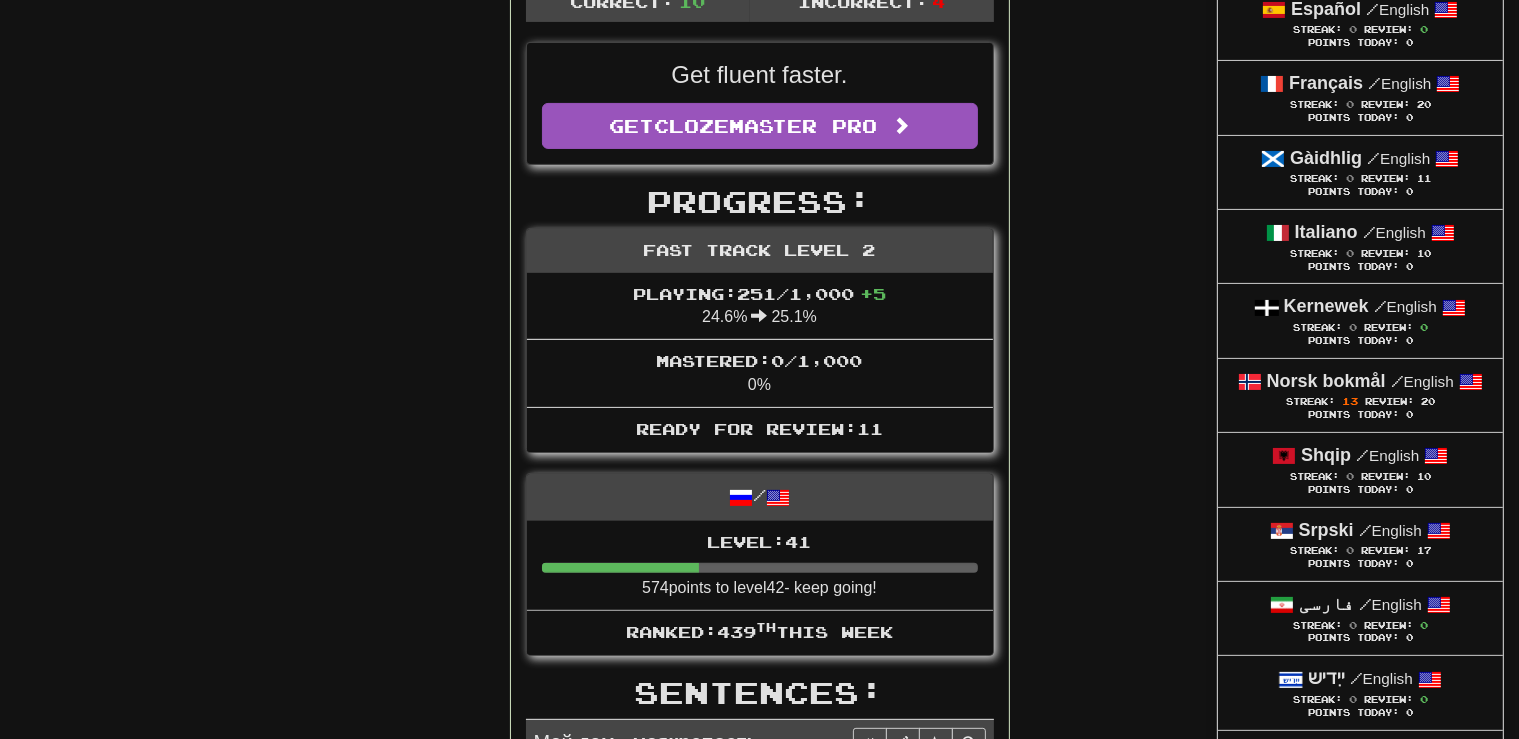 drag, startPoint x: 1529, startPoint y: 730, endPoint x: 1347, endPoint y: 409, distance: 369.00543 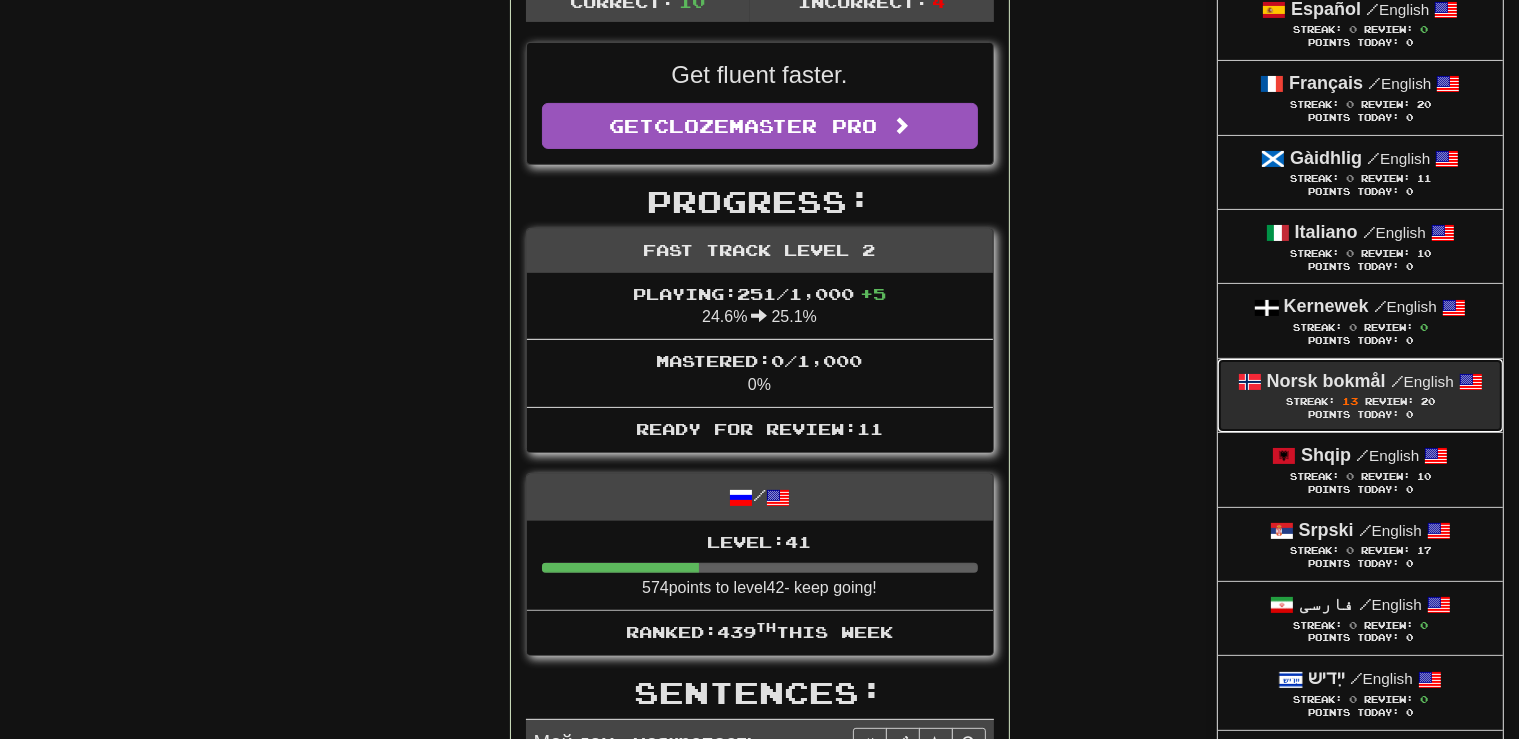 click on "Streak:" at bounding box center [1310, 401] 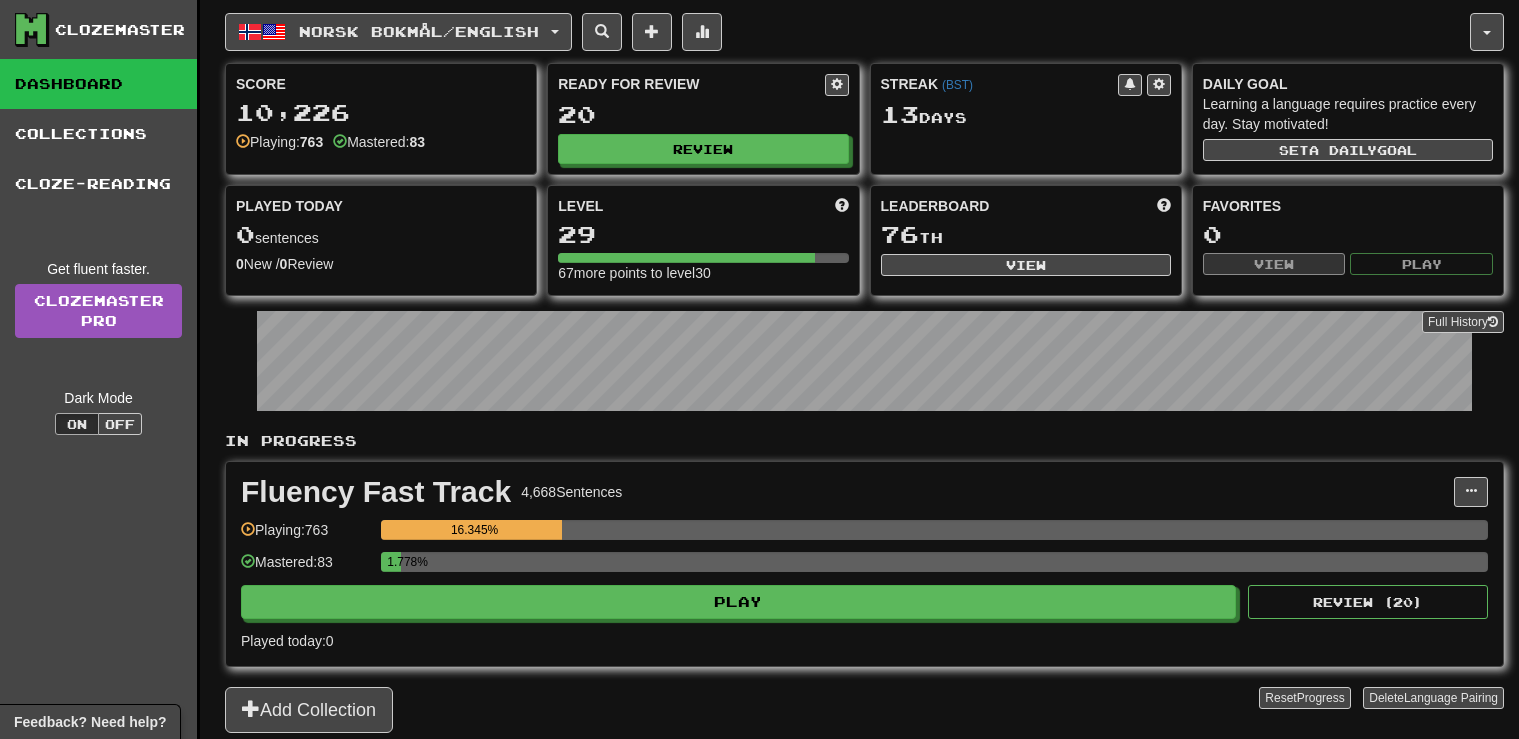 scroll, scrollTop: 0, scrollLeft: 0, axis: both 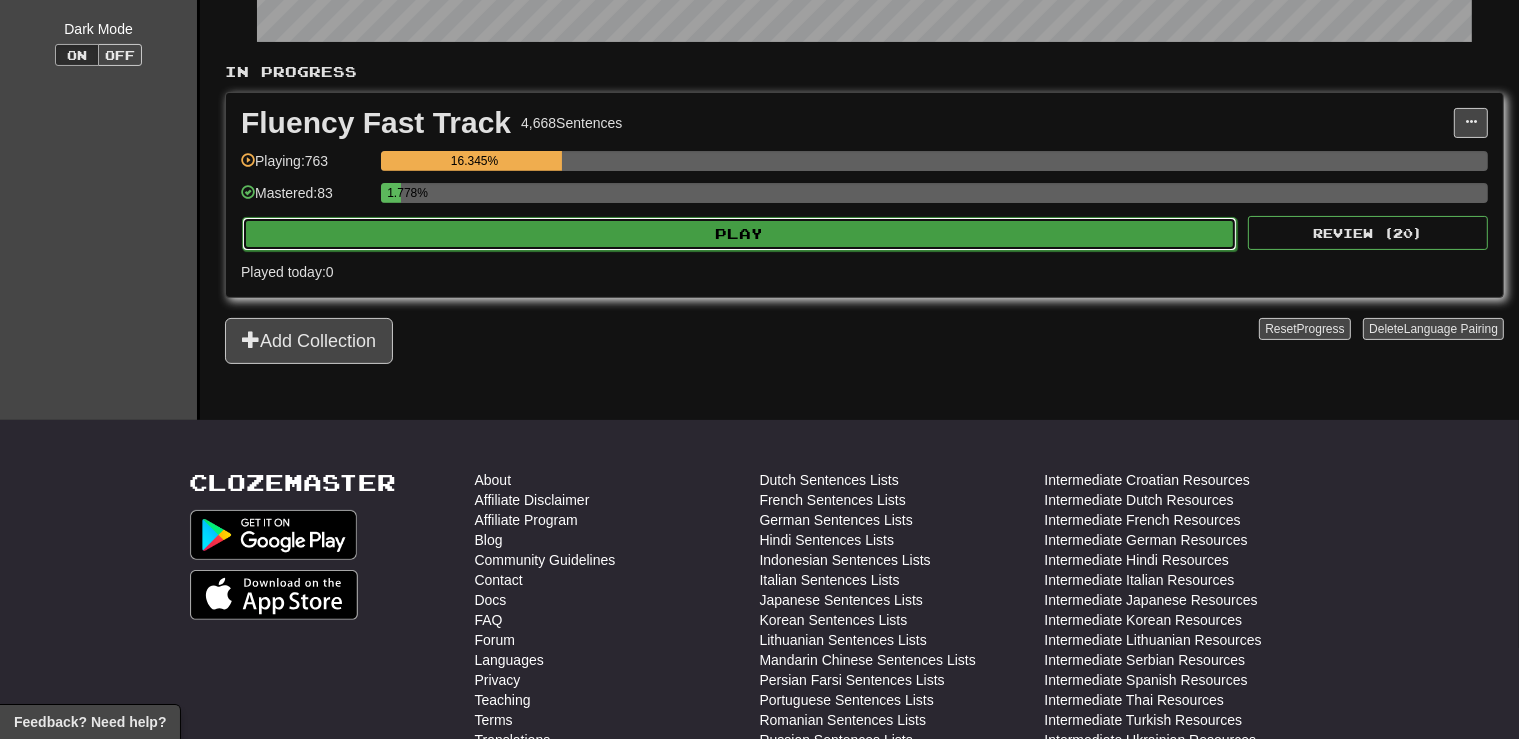 click on "Play" 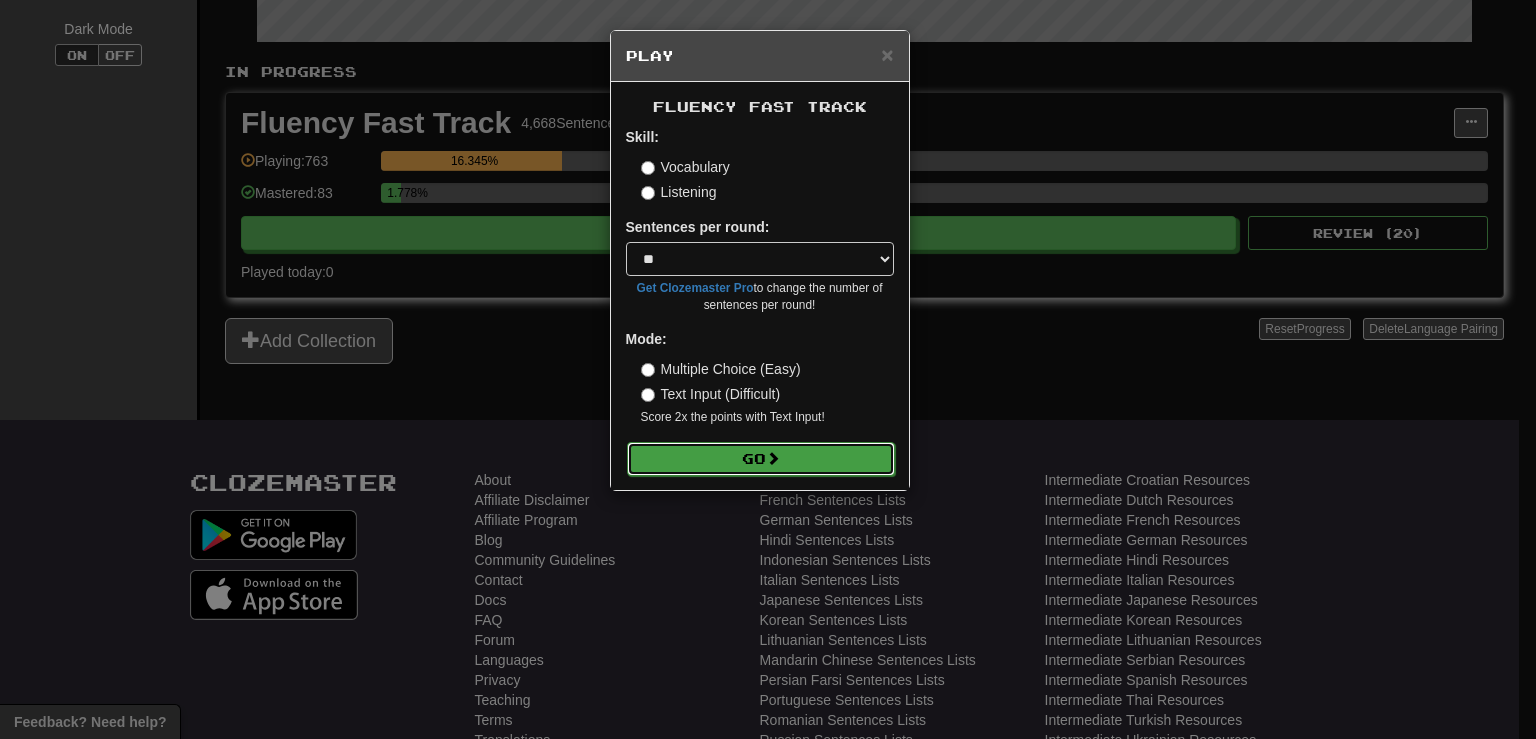click on "Go" at bounding box center [761, 459] 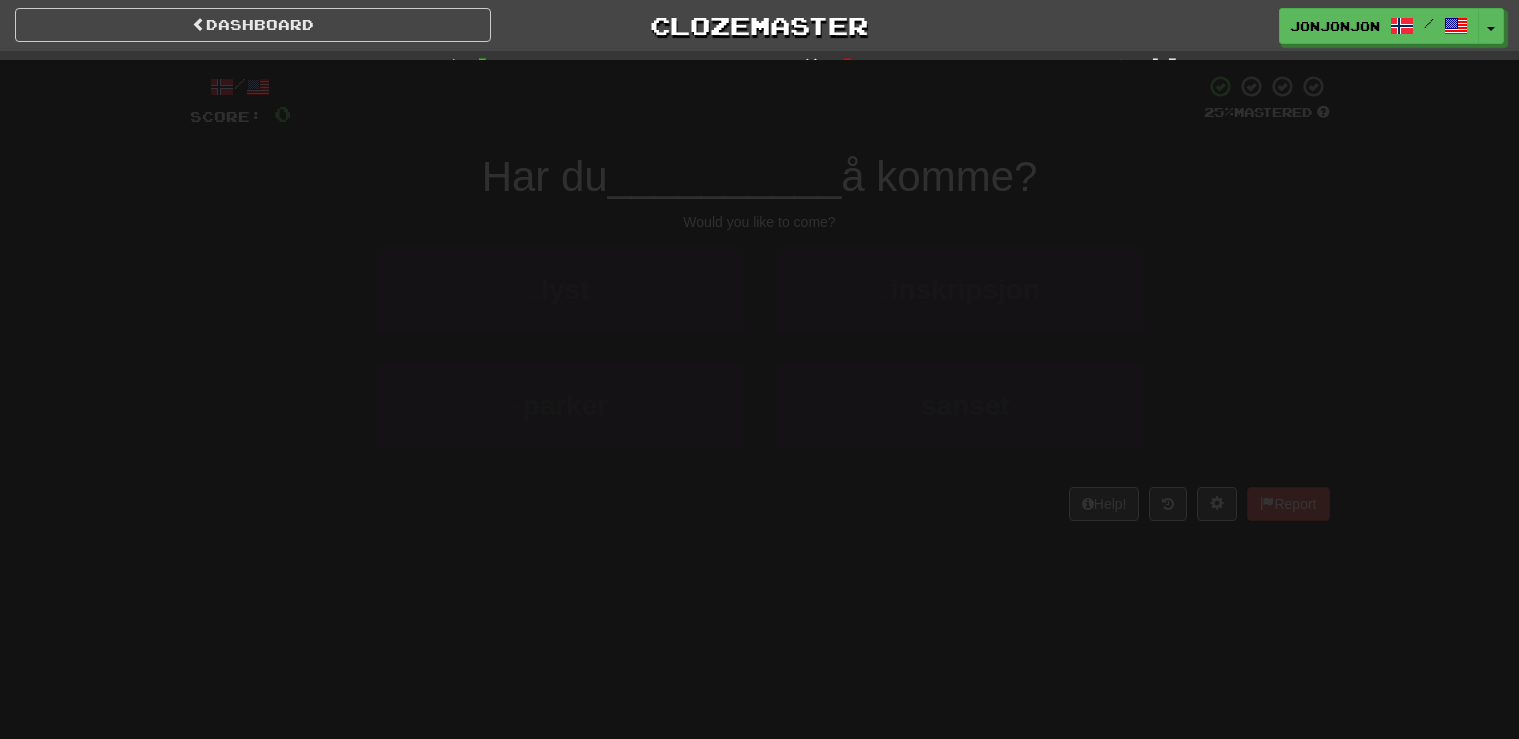 scroll, scrollTop: 0, scrollLeft: 0, axis: both 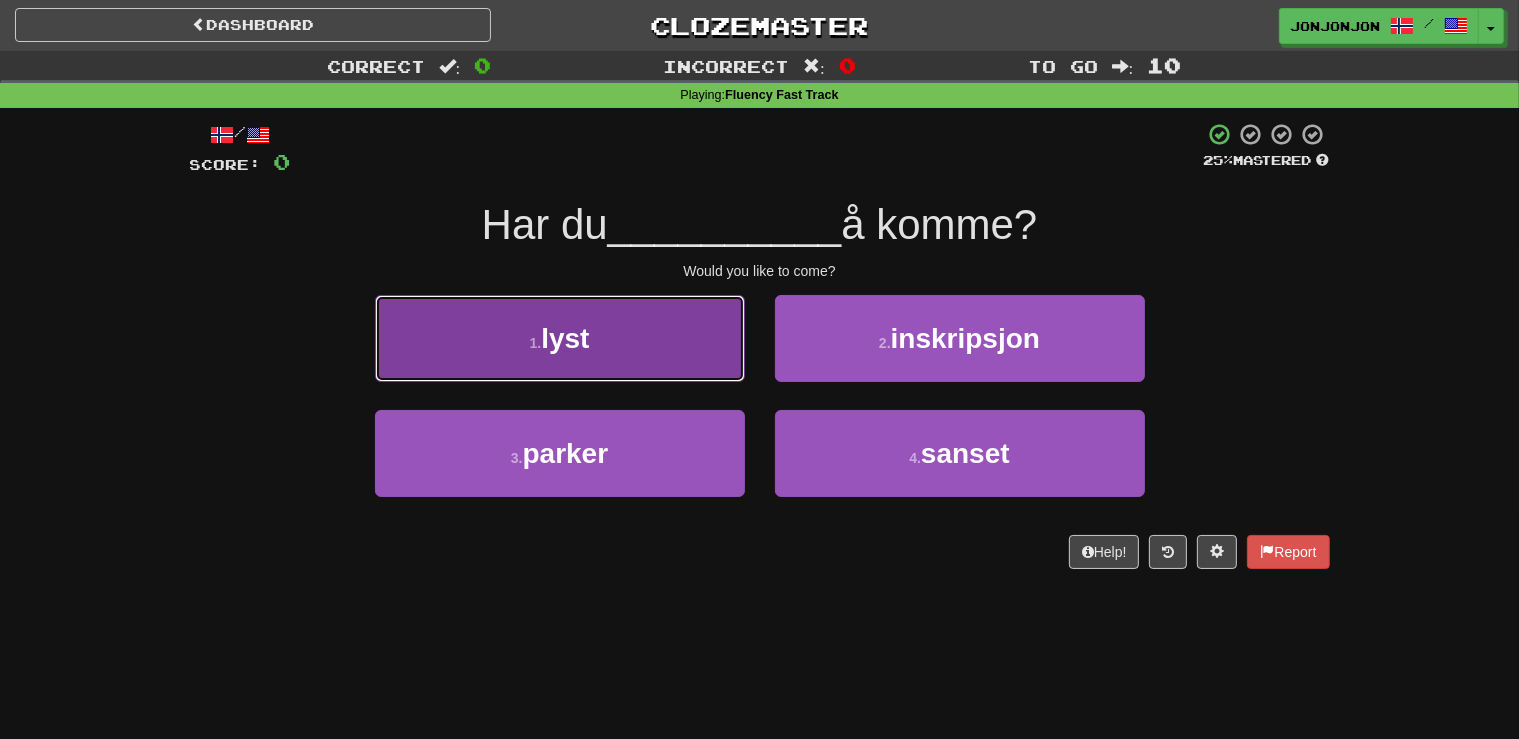click on "lyst" at bounding box center [565, 338] 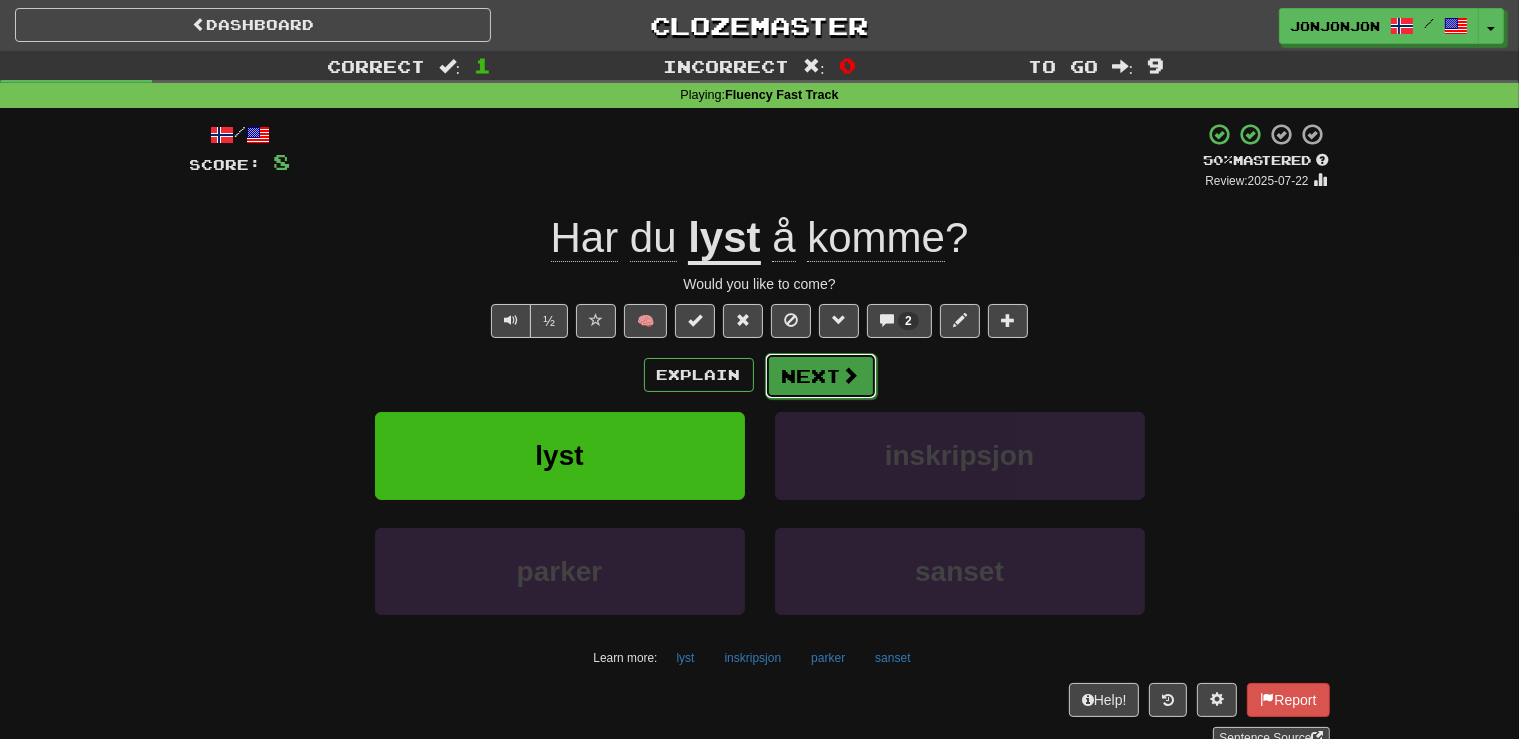 click at bounding box center (851, 375) 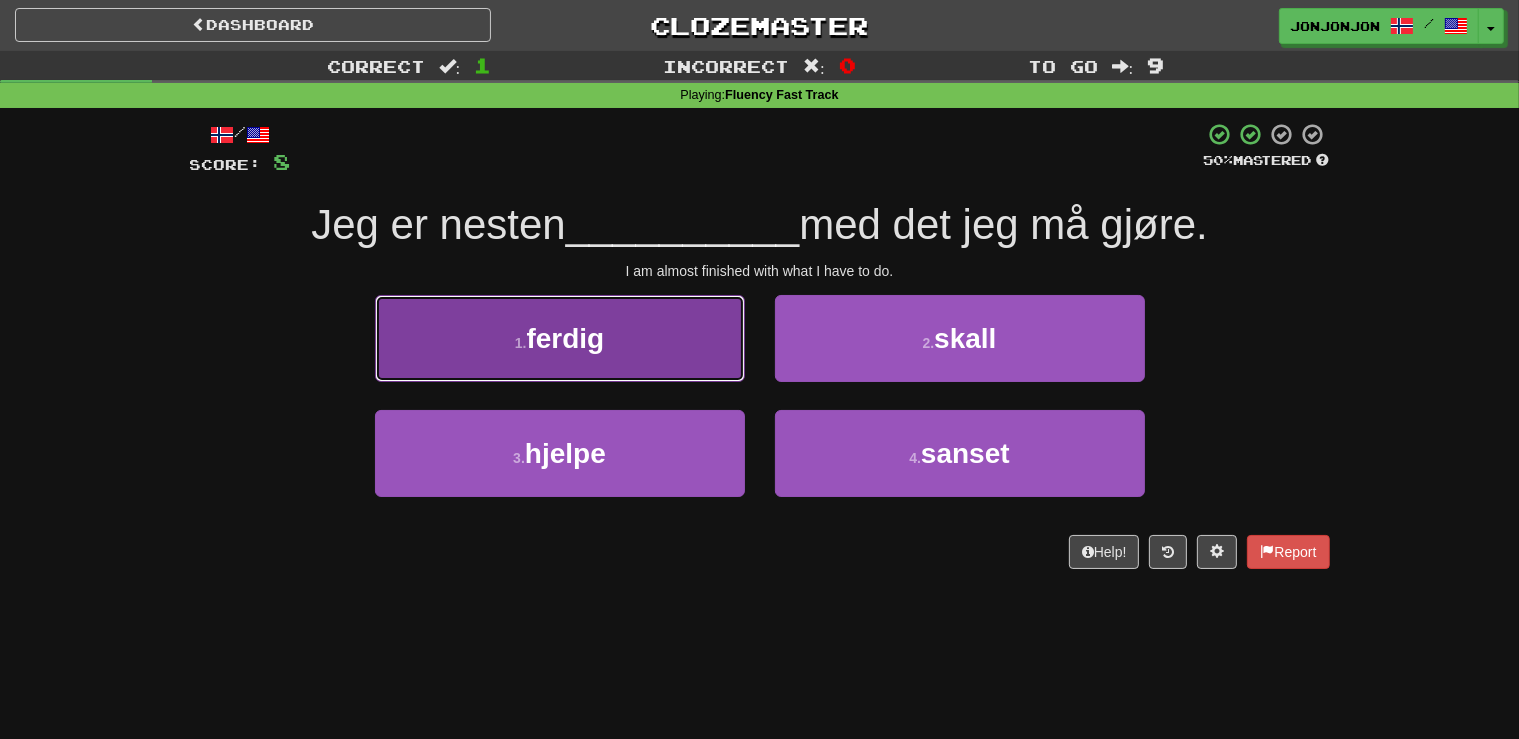click on "1 .  ferdig" at bounding box center [560, 338] 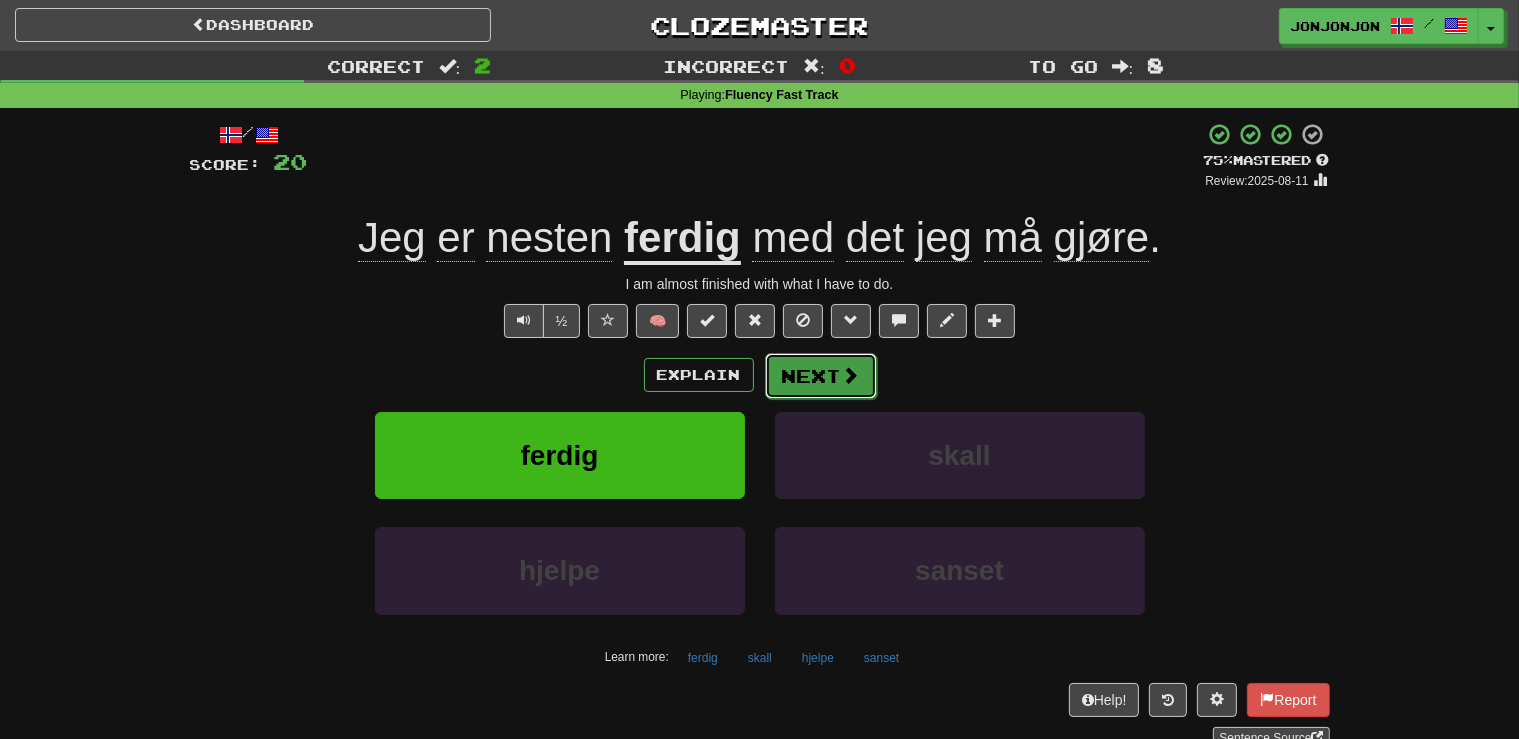 click on "Next" at bounding box center (821, 376) 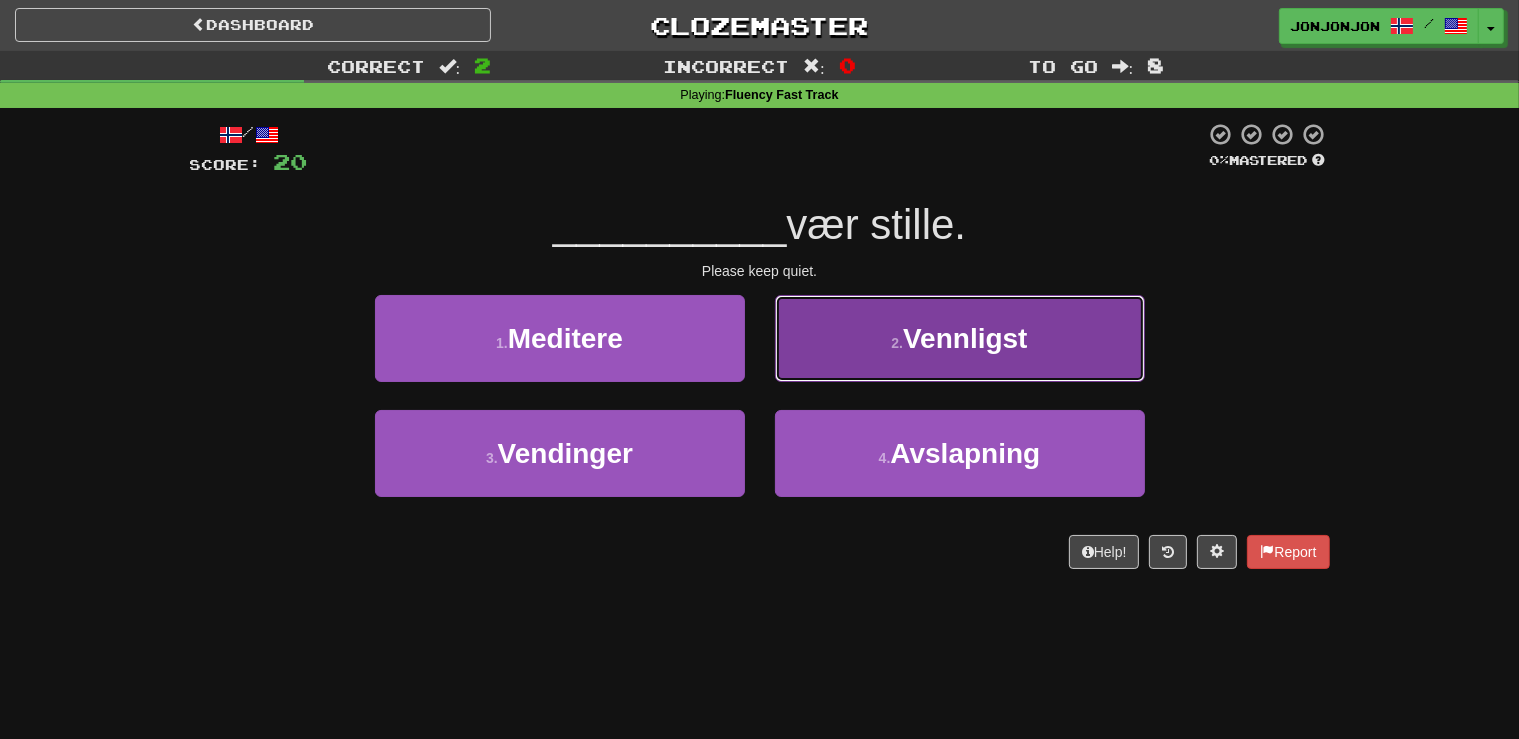click on "2 .  Vennligst" at bounding box center (960, 338) 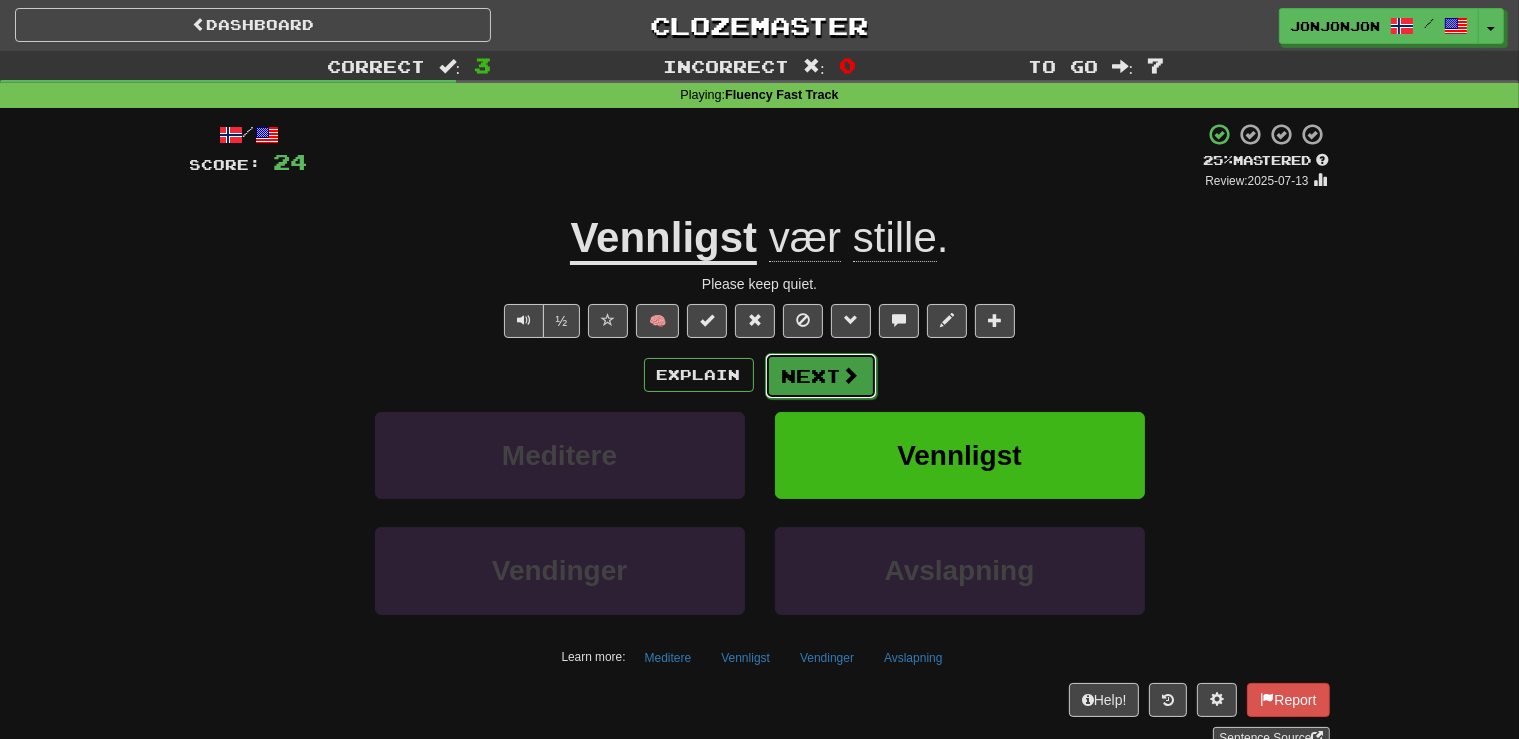 click on "Next" at bounding box center (821, 376) 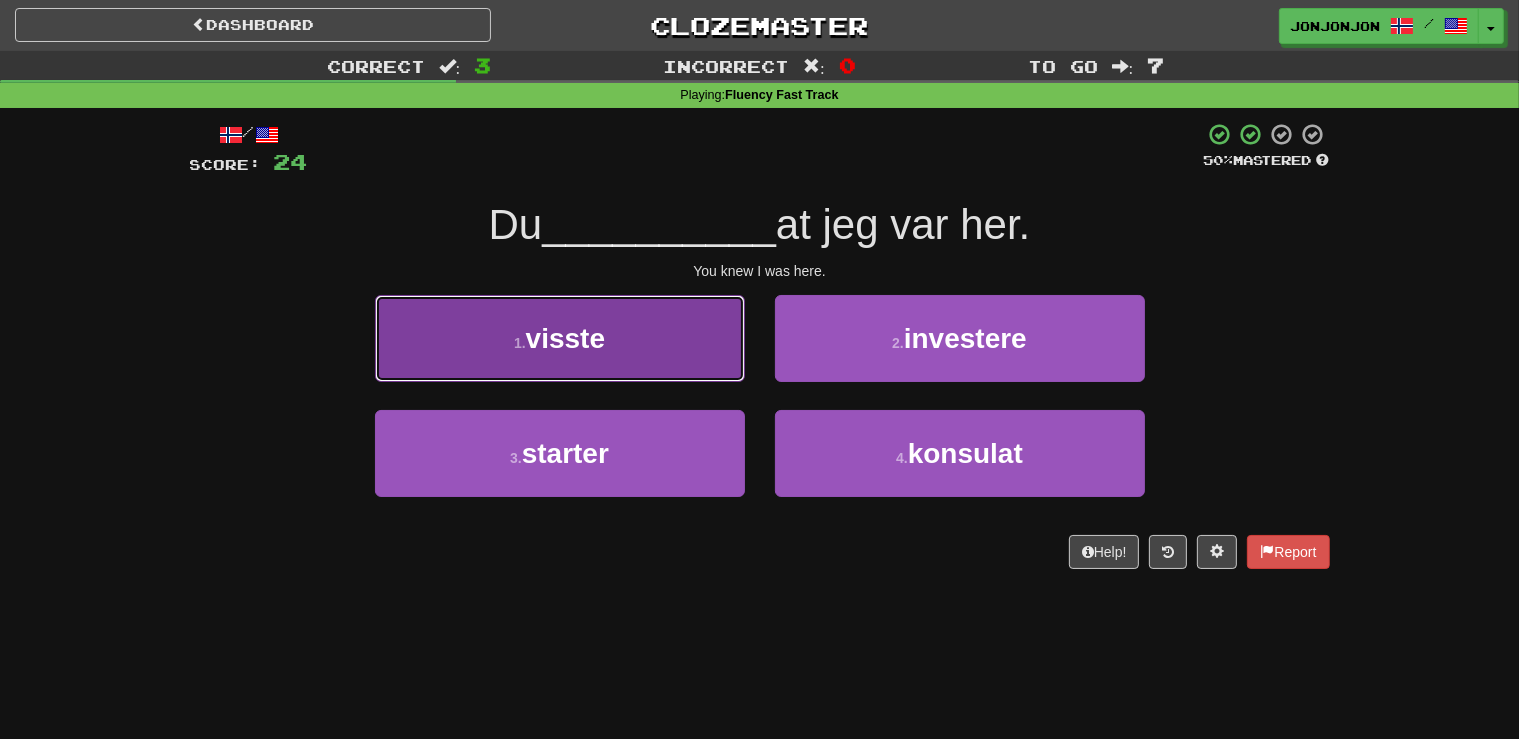 click on "1 .  visste" at bounding box center (560, 338) 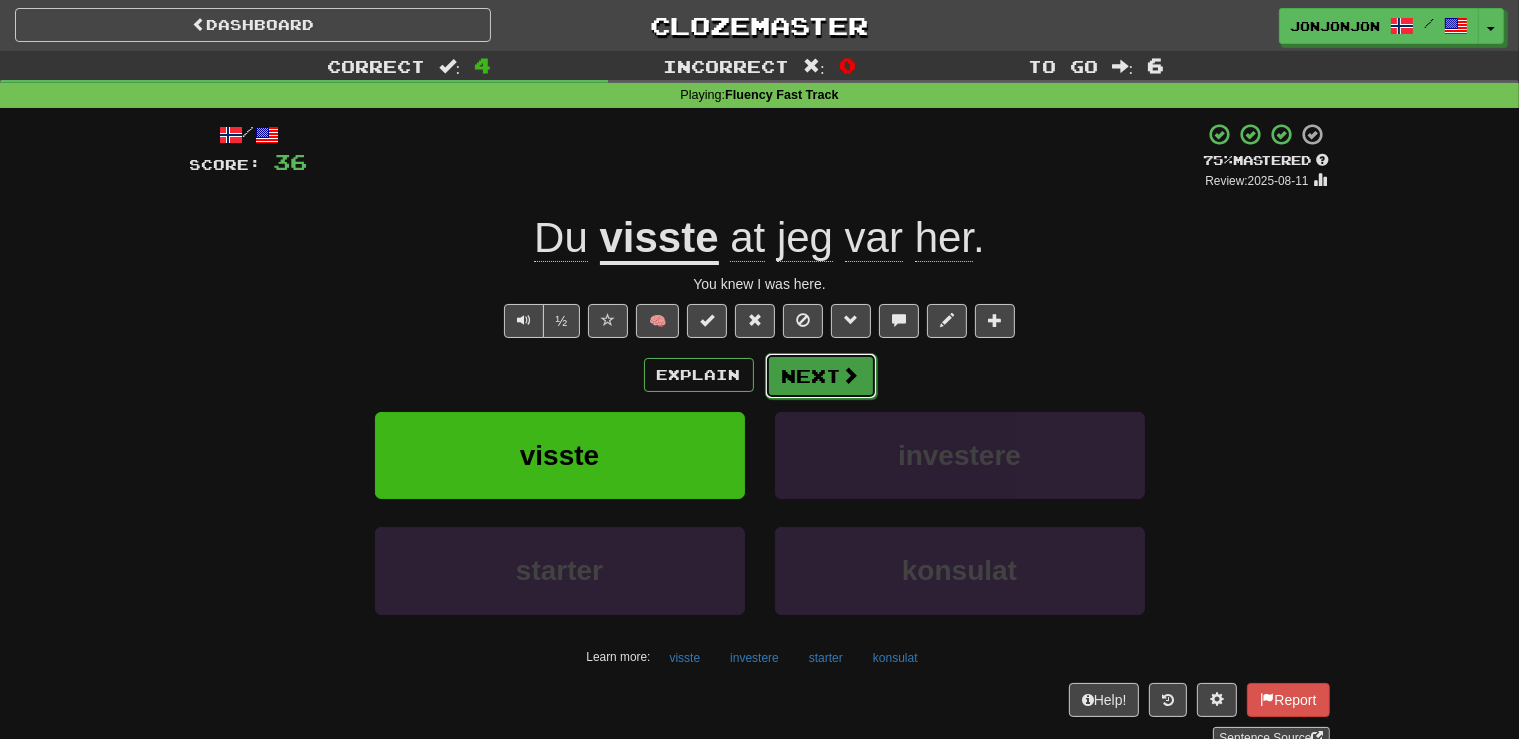 click on "Next" at bounding box center (821, 376) 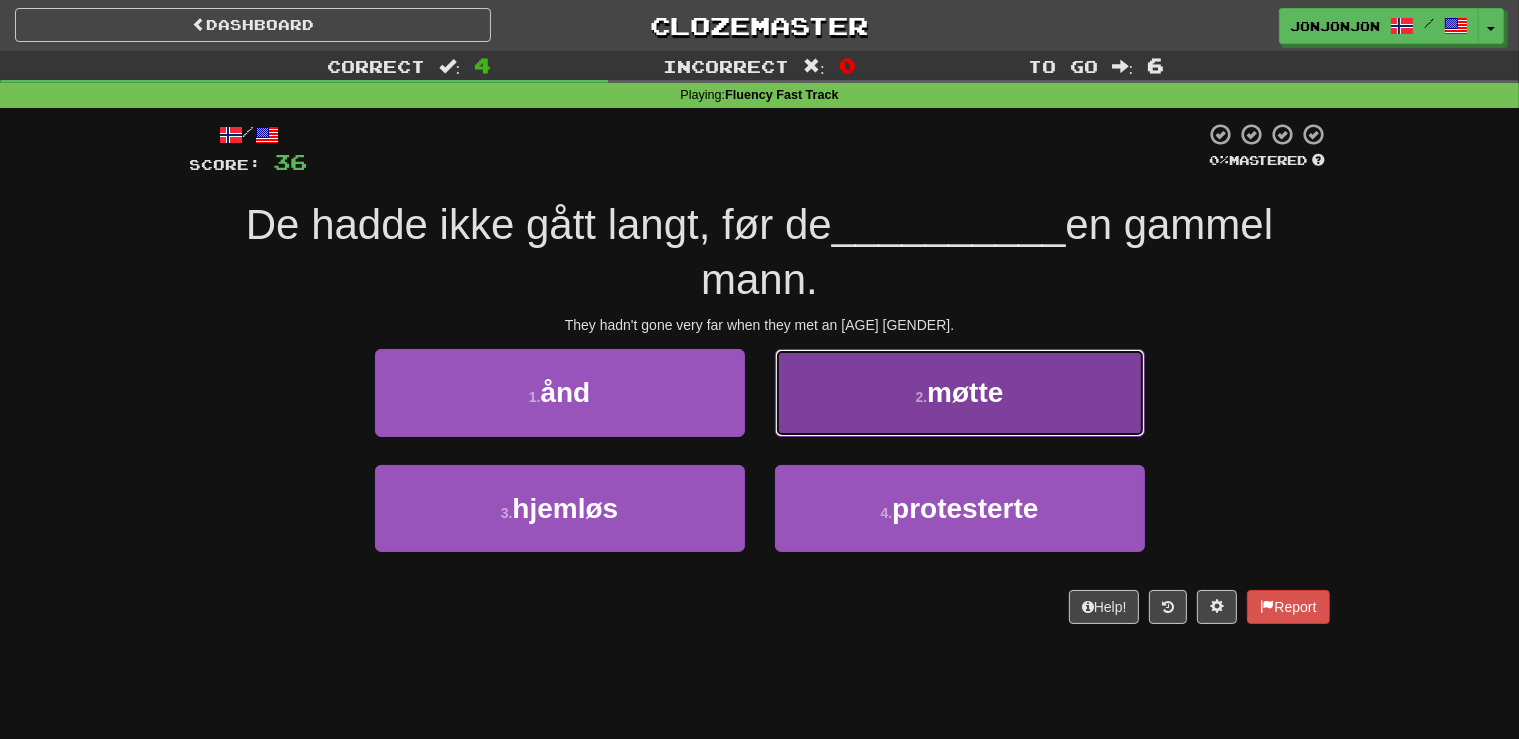 click on "møtte" at bounding box center (965, 392) 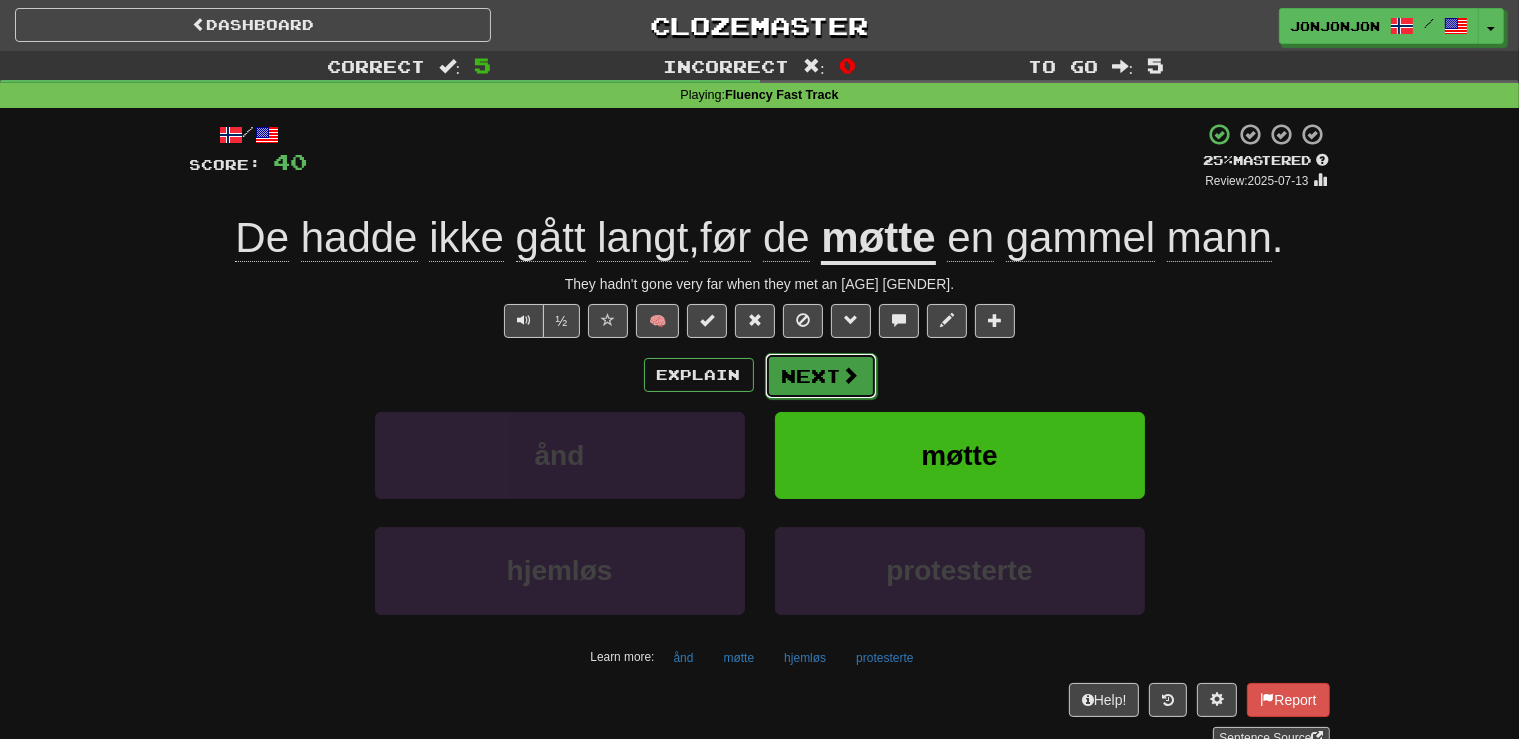 click on "Next" at bounding box center (821, 376) 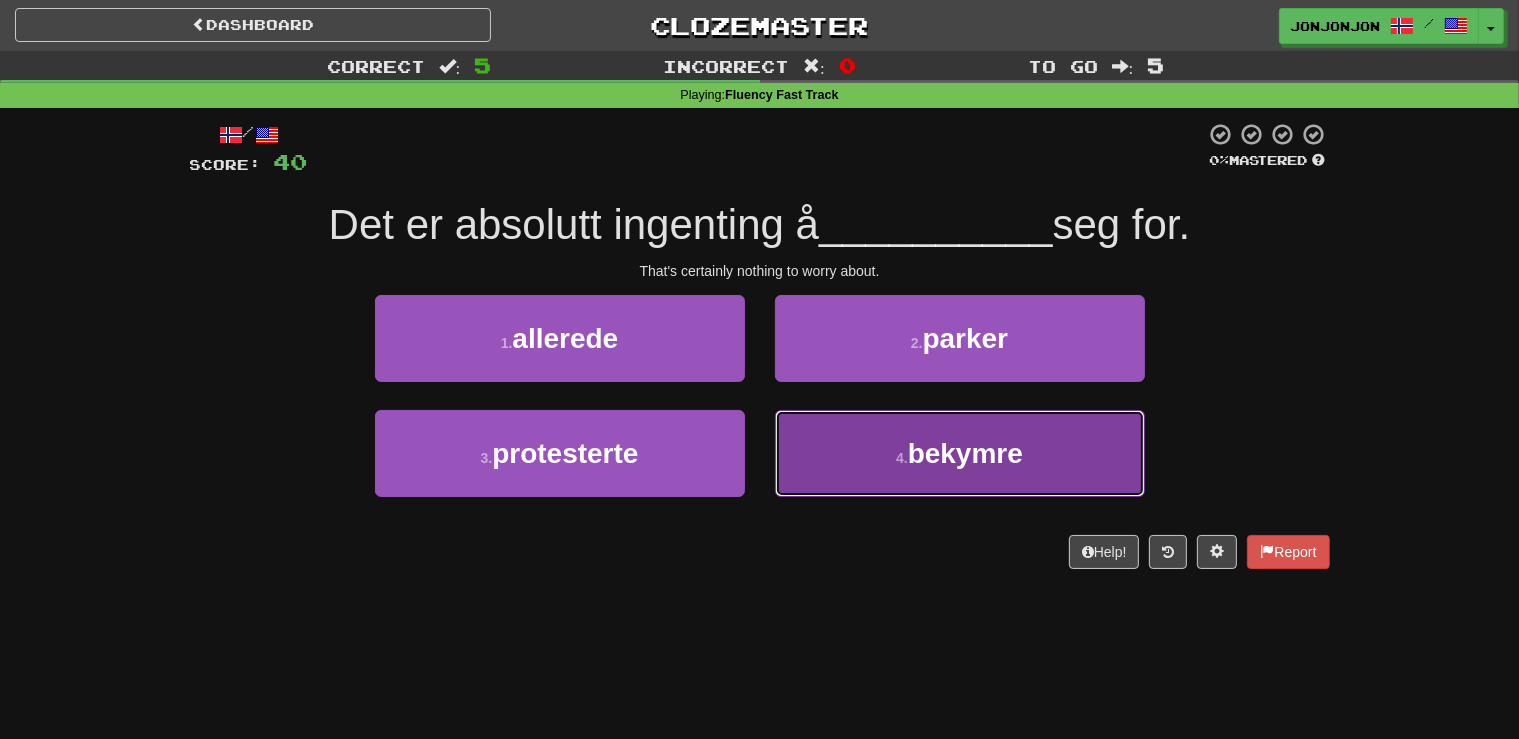 click on "4 .  bekymre" at bounding box center [960, 453] 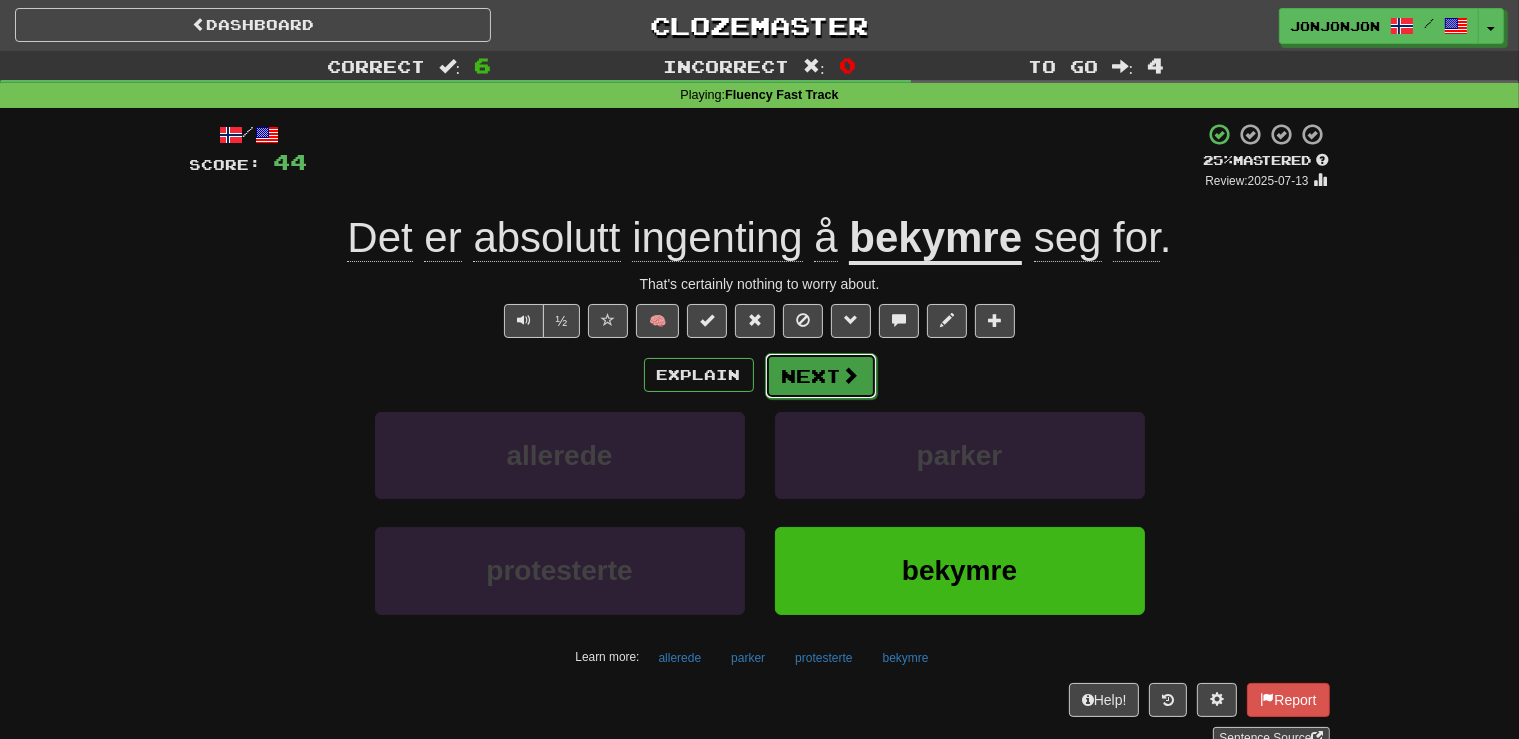 click on "Next" at bounding box center [821, 376] 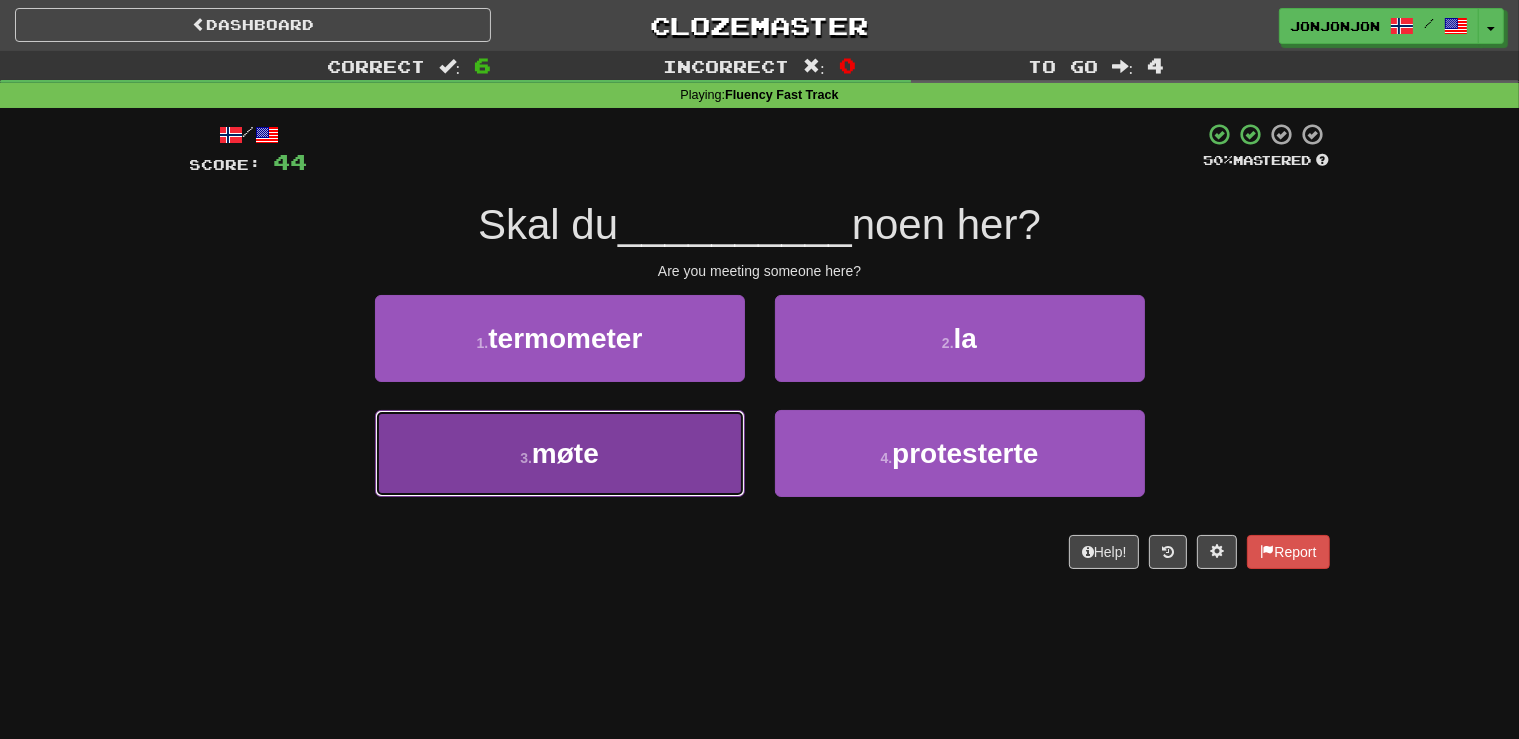 click on "3 .  møte" at bounding box center (560, 453) 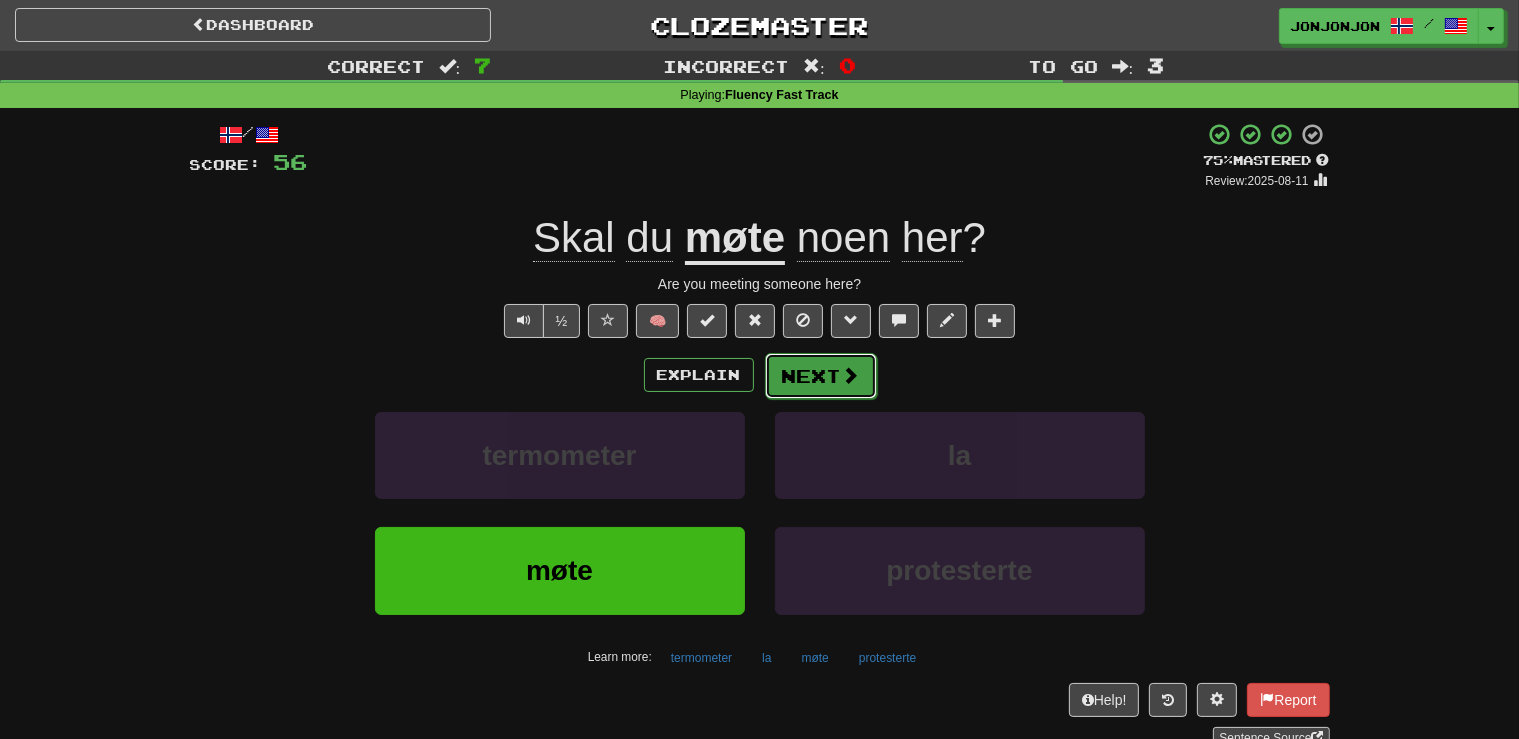 click on "Next" at bounding box center [821, 376] 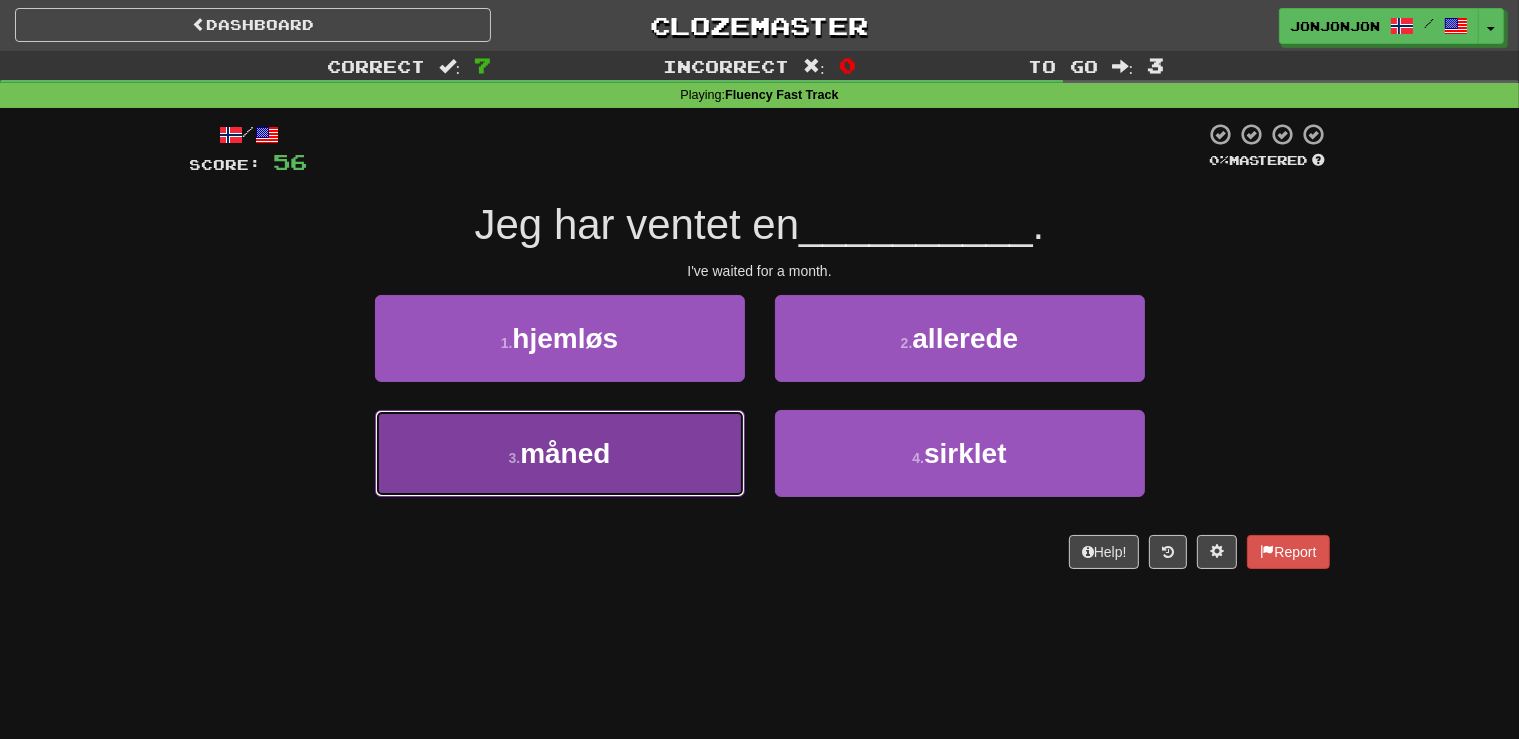 click on "3 .  måned" at bounding box center [560, 453] 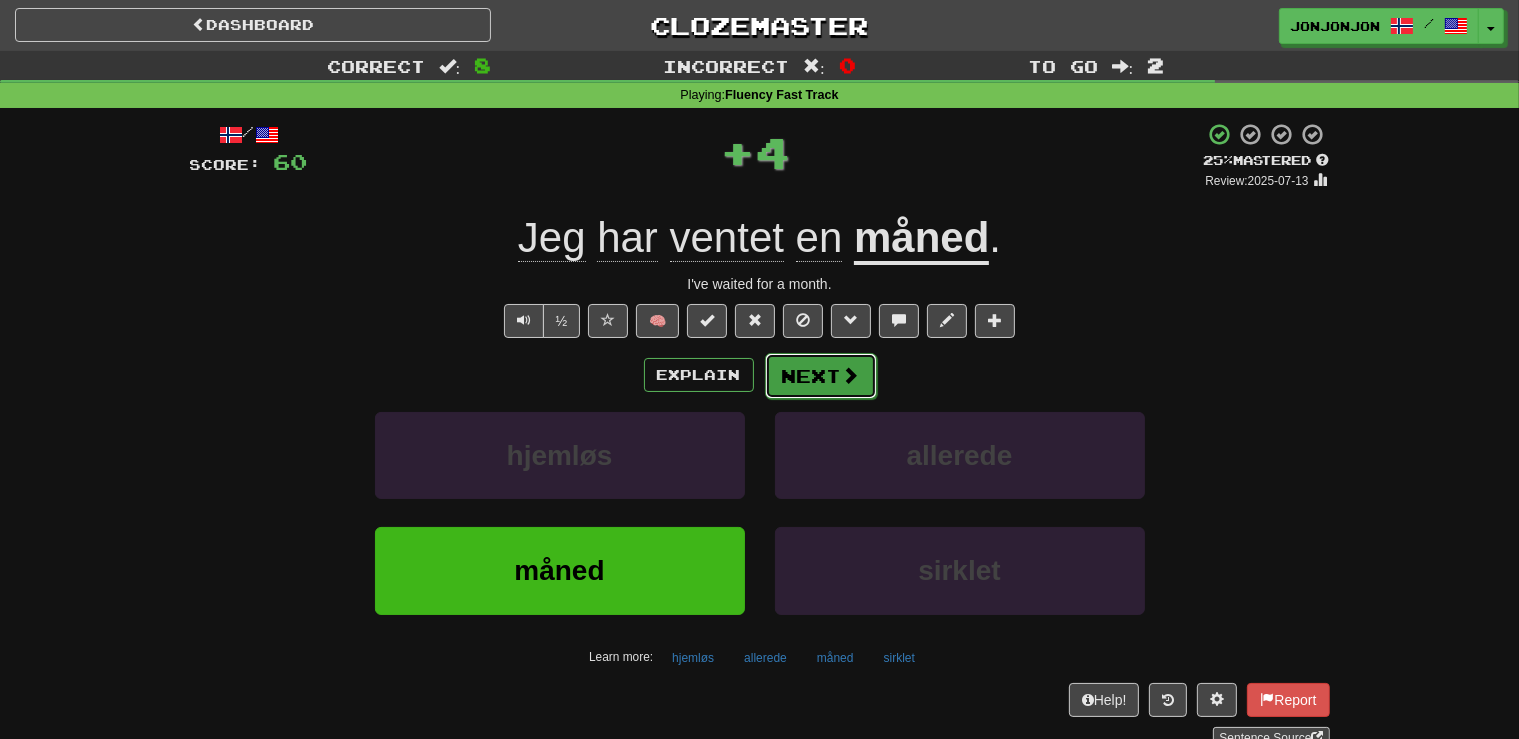 click on "Next" at bounding box center [821, 376] 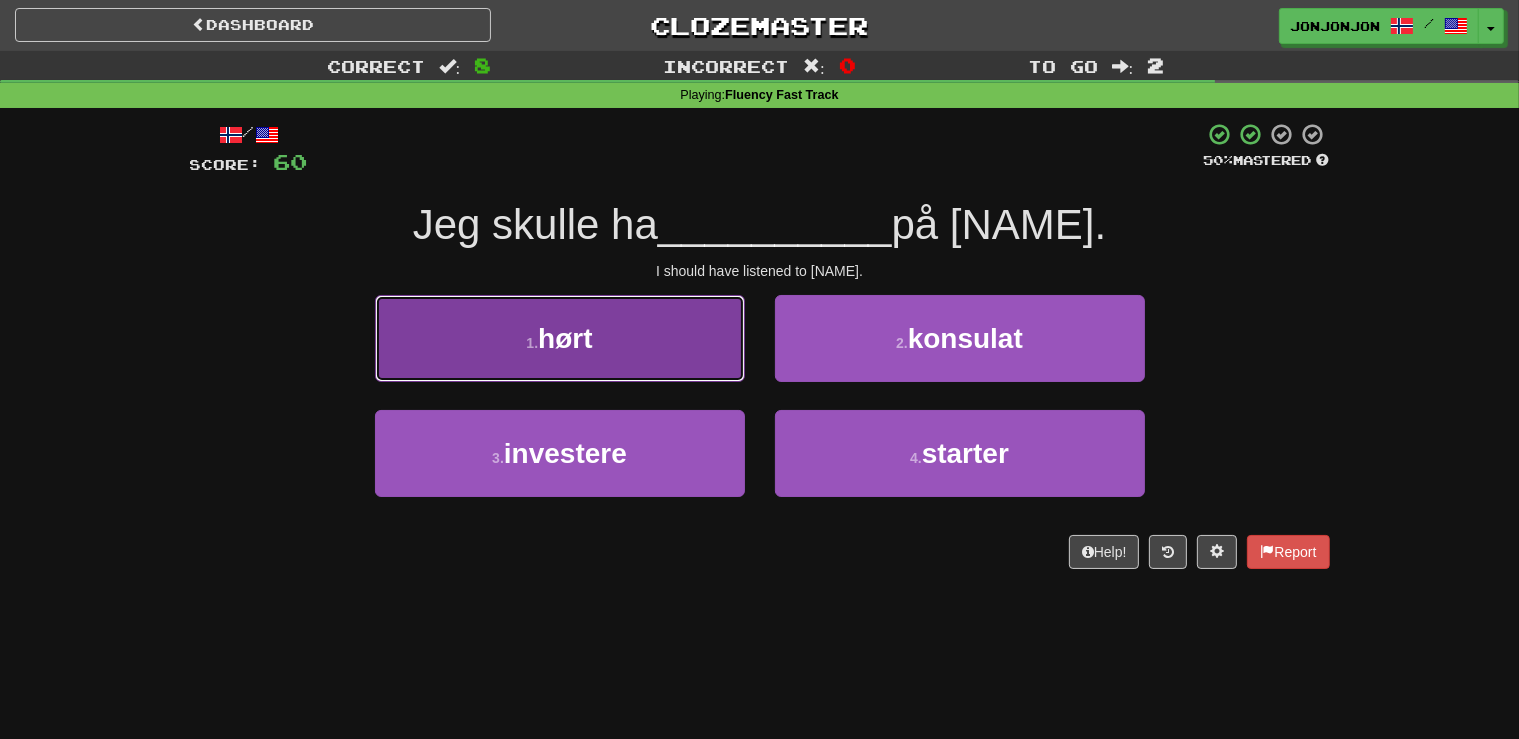 click on "1 .  hørt" at bounding box center [560, 338] 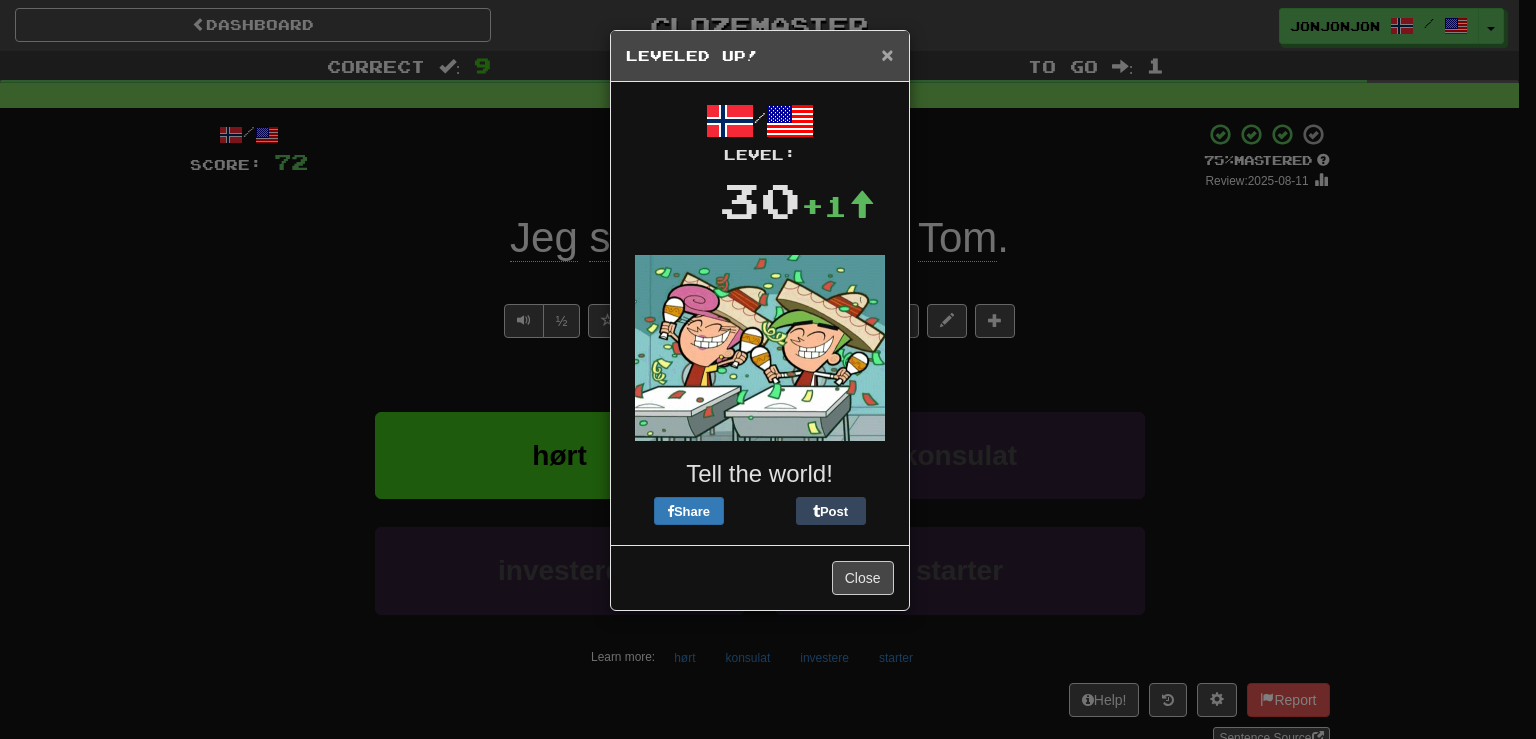 click on "×" at bounding box center [887, 54] 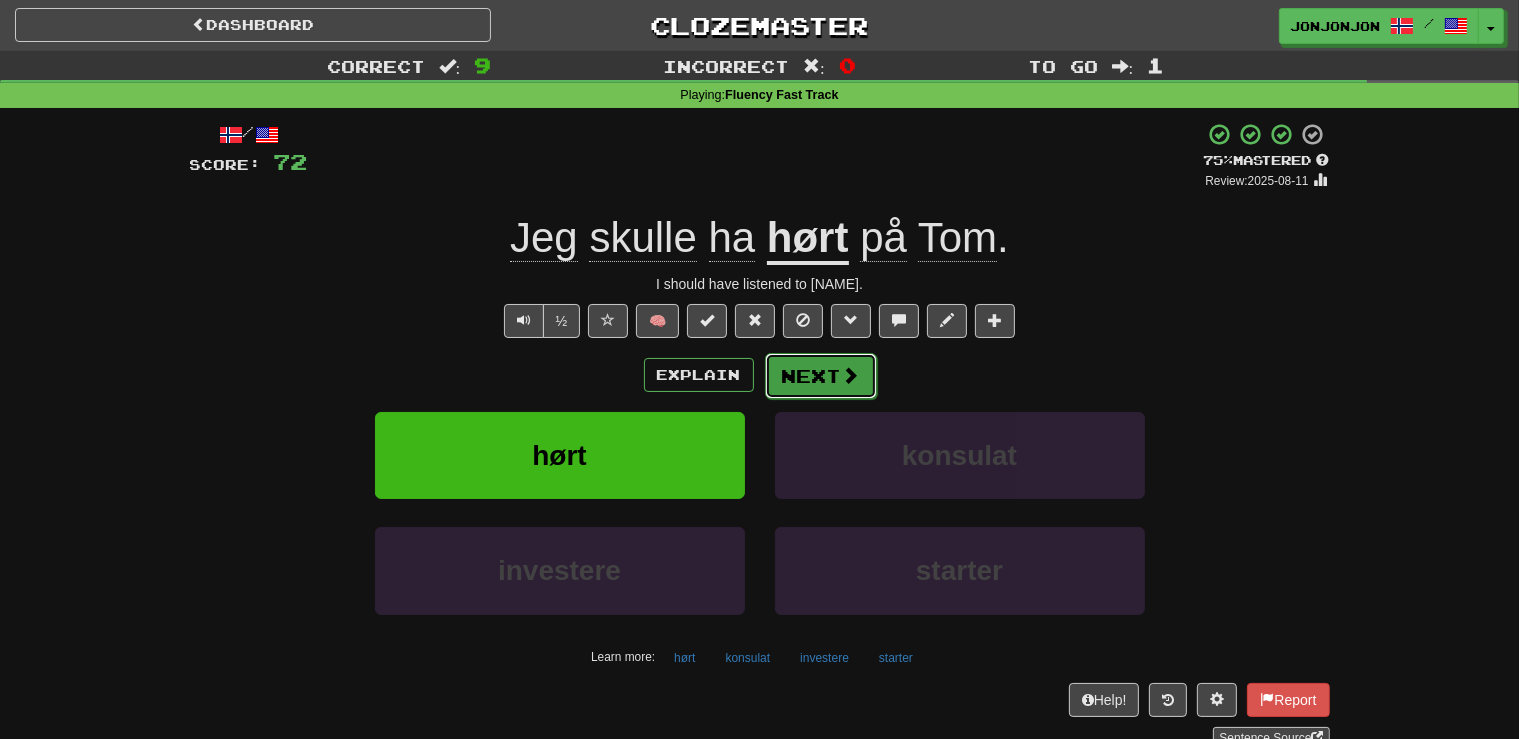 click on "Next" at bounding box center [821, 376] 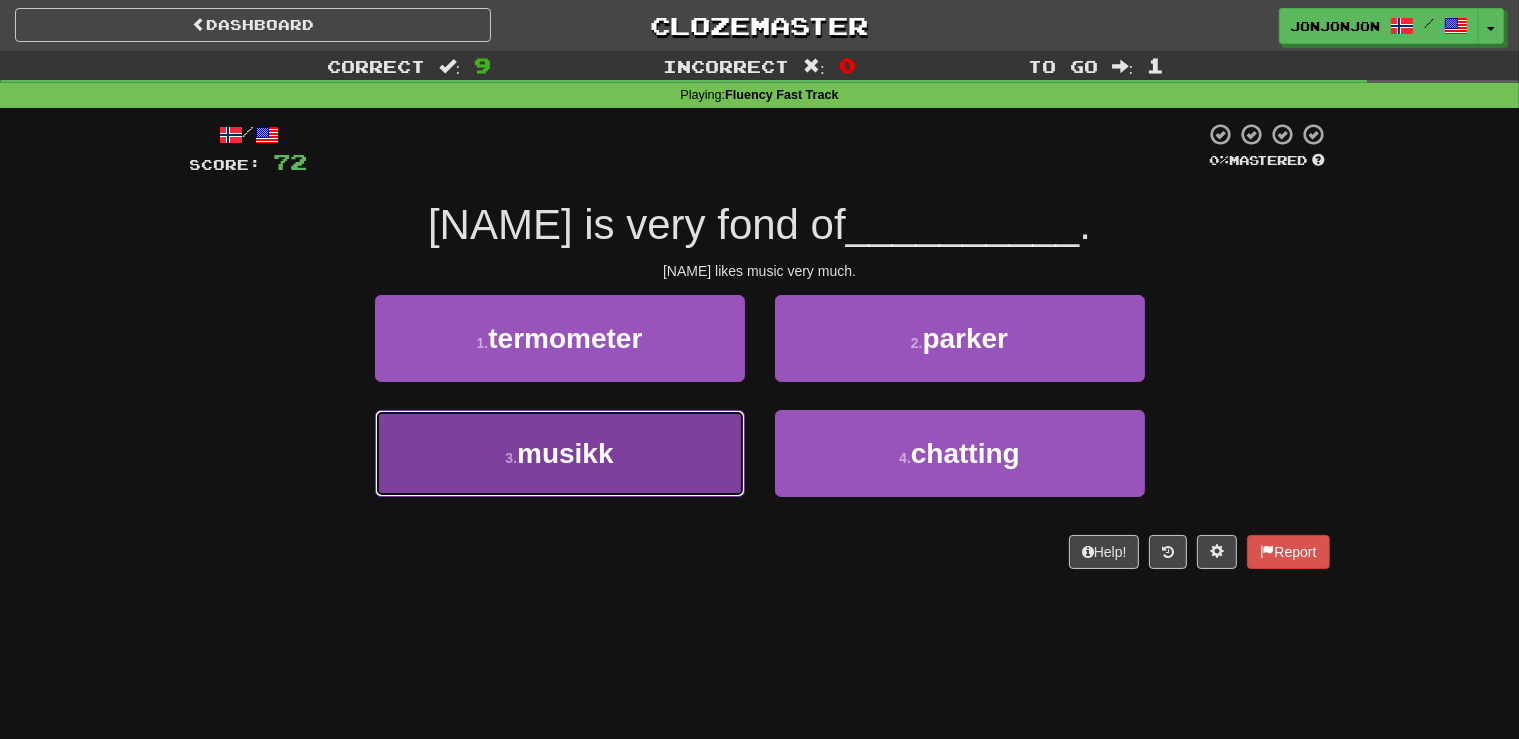 click on "3 .  musikk" at bounding box center [560, 453] 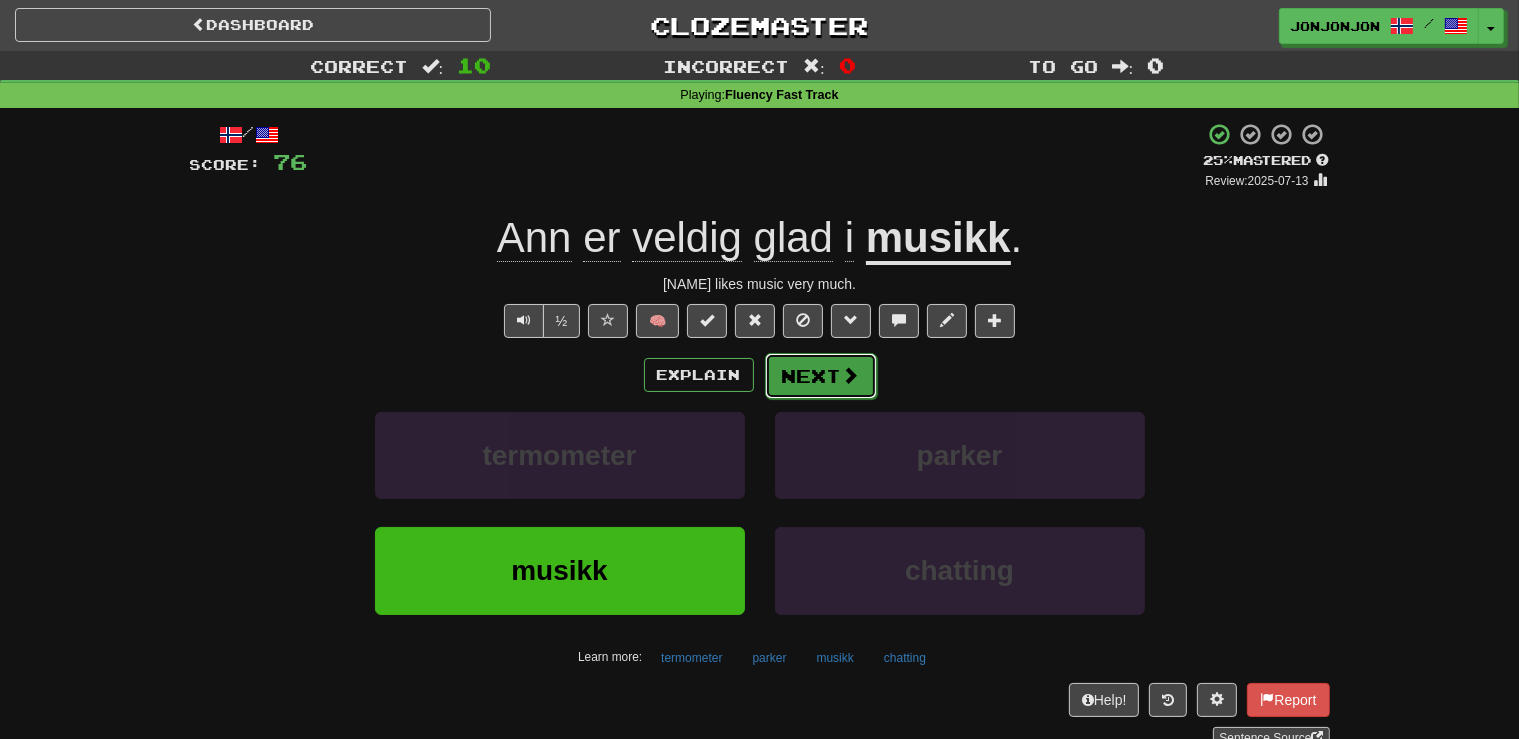 click on "Next" at bounding box center [821, 376] 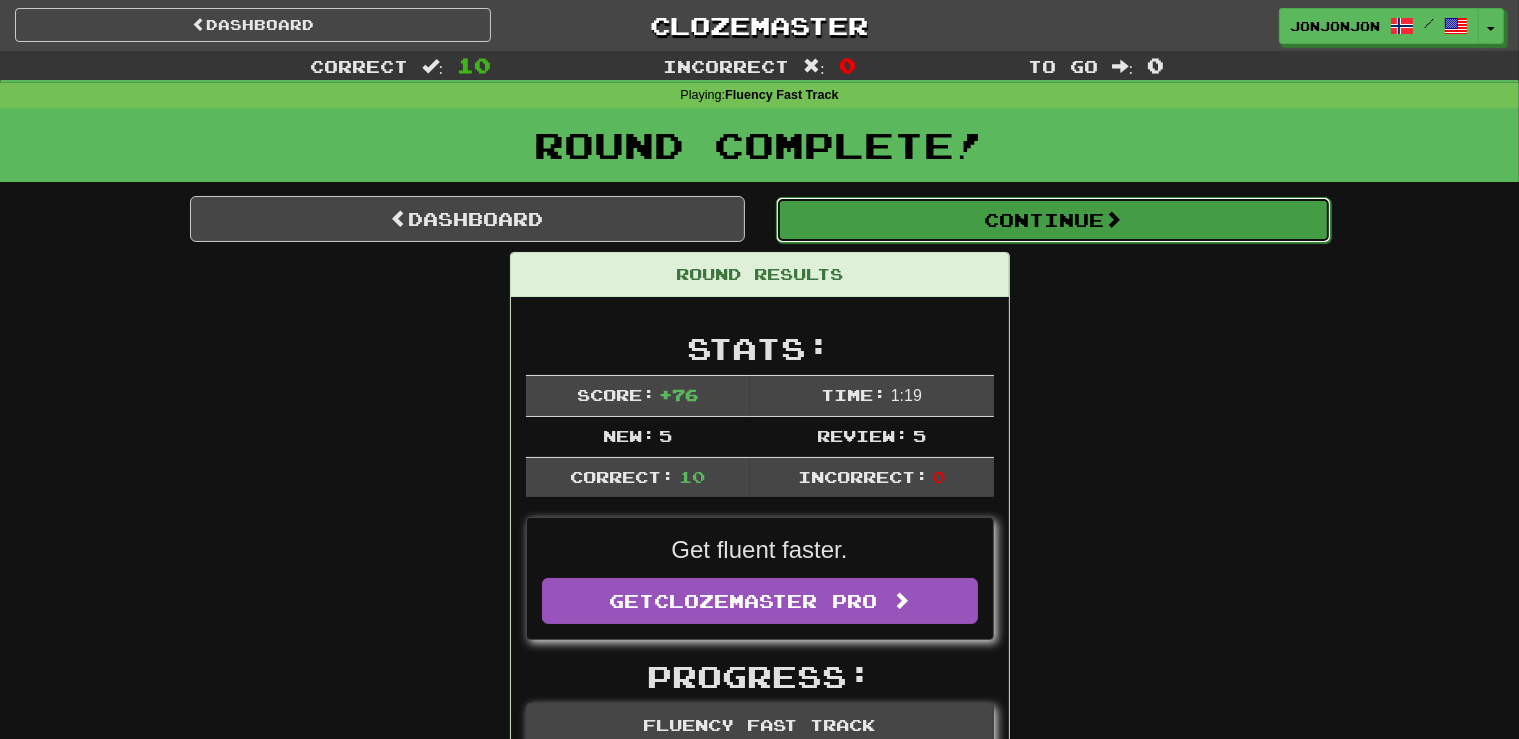 click on "Continue" at bounding box center [1053, 220] 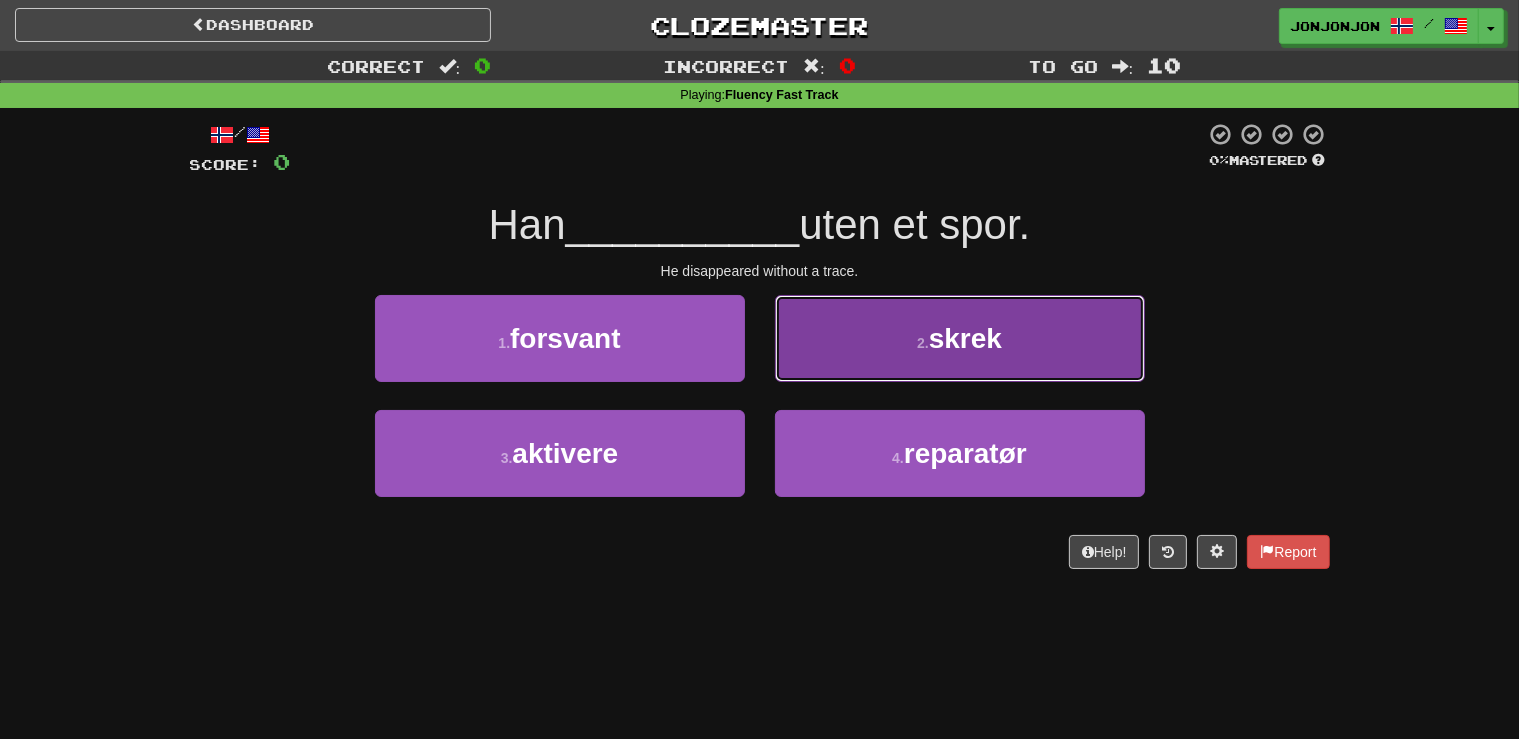 click on "2 .  skrek" at bounding box center [960, 338] 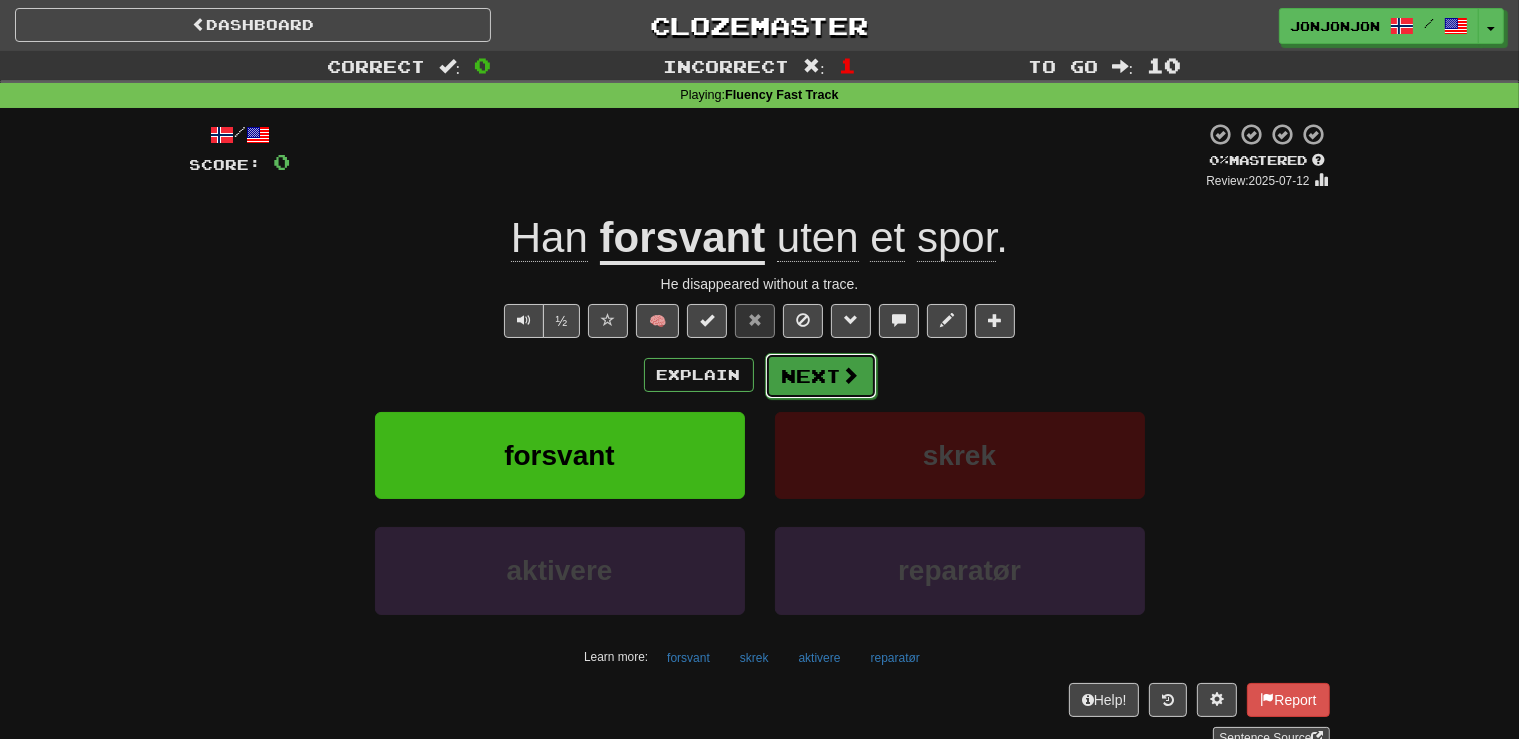 click on "Next" at bounding box center (821, 376) 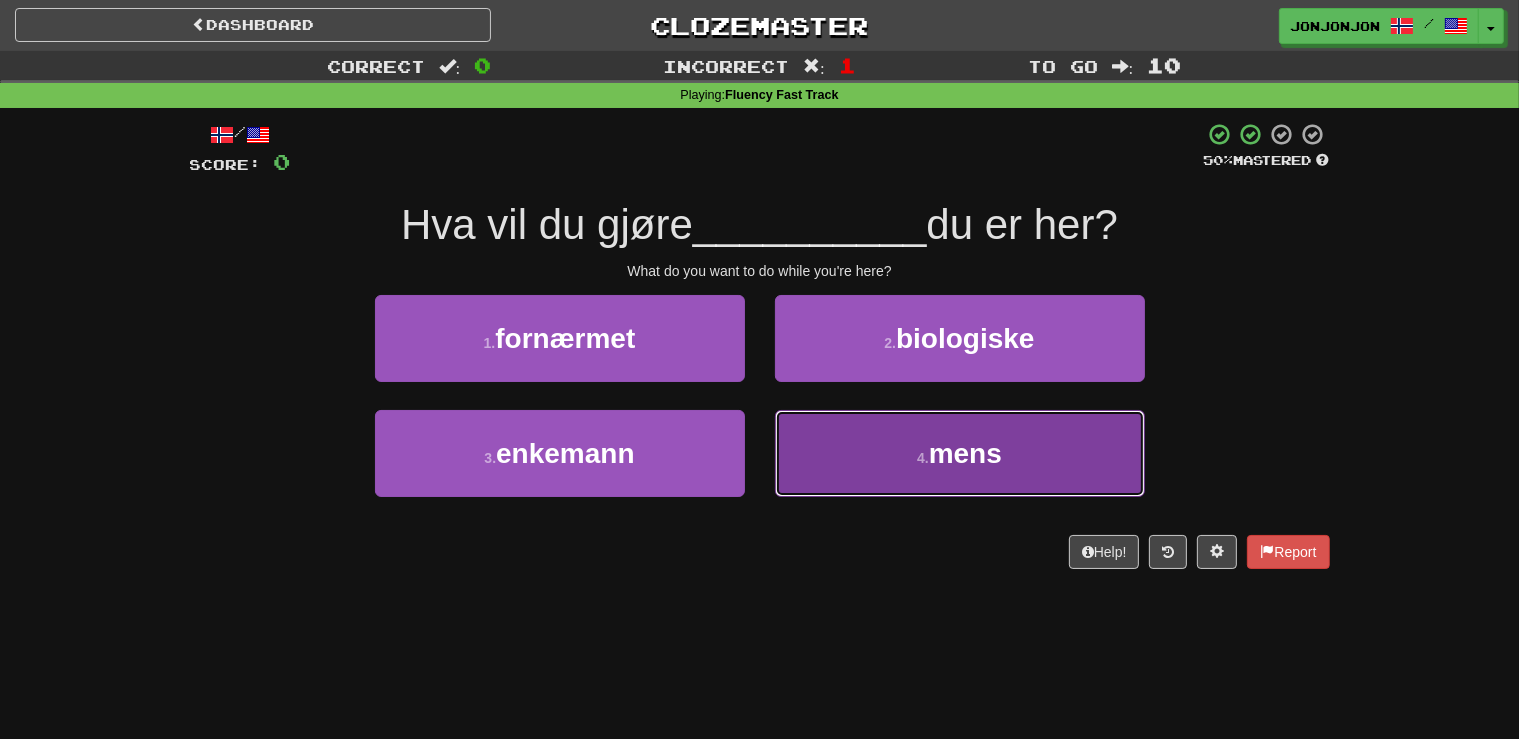 click on "4 .  mens" at bounding box center [960, 453] 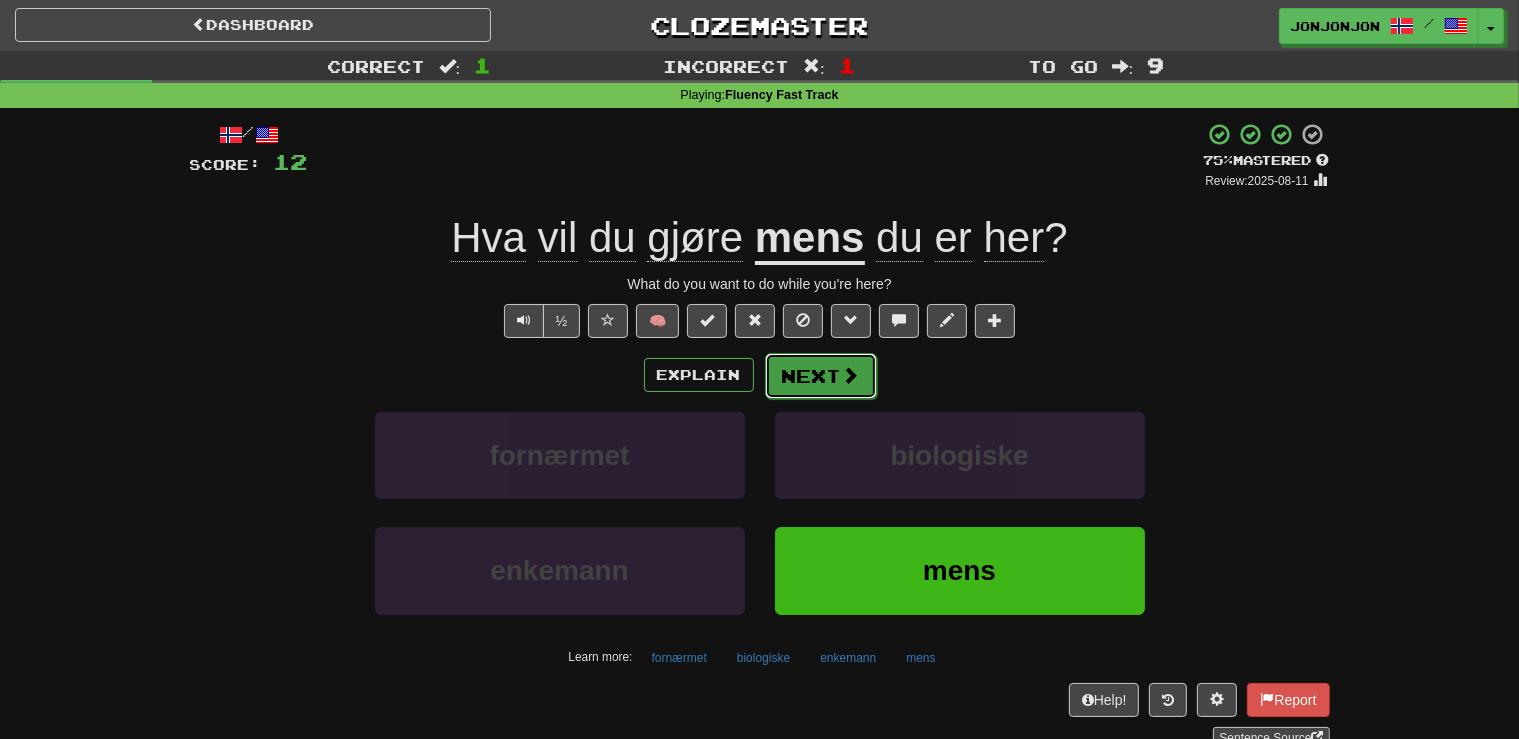 click on "Next" at bounding box center (821, 376) 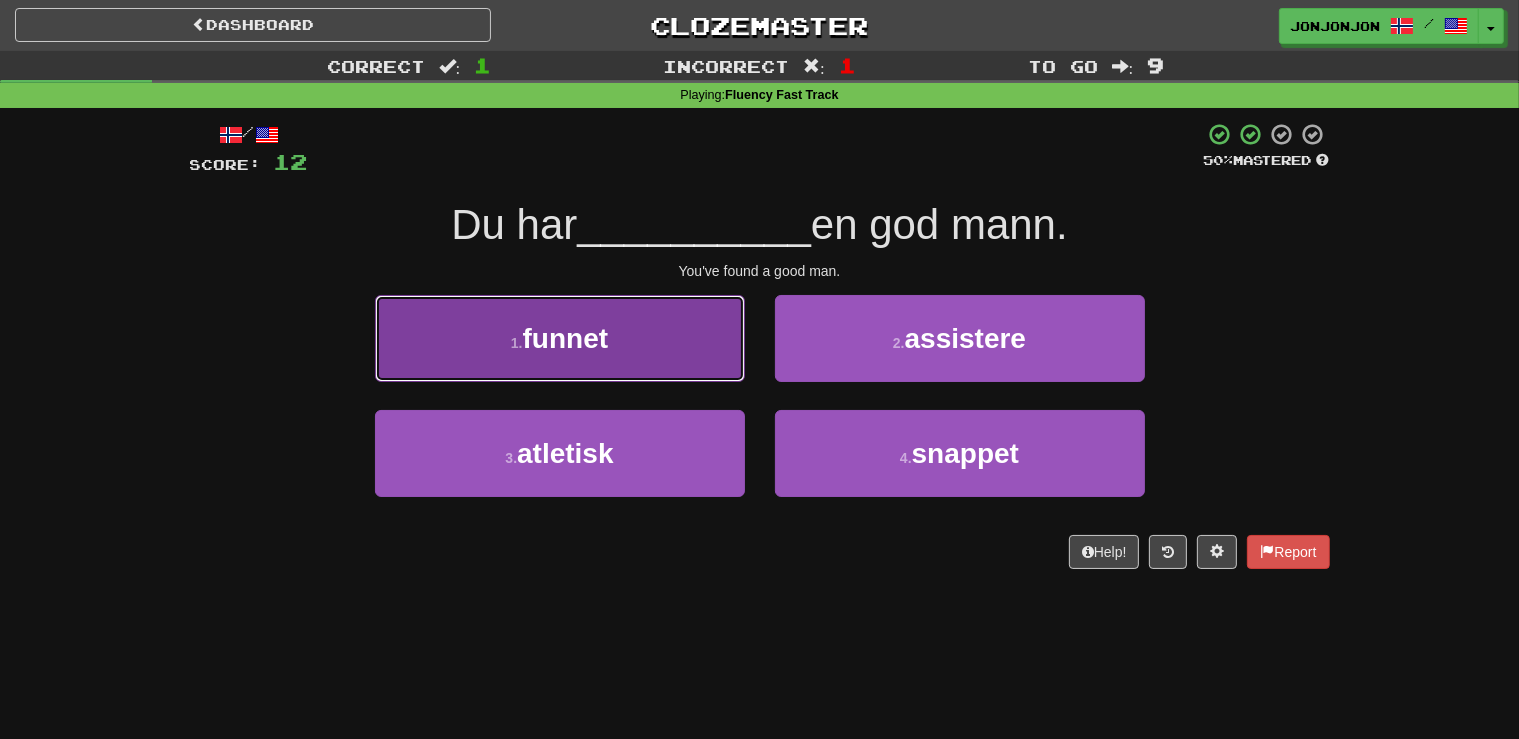 click on "1 .  funnet" at bounding box center [560, 338] 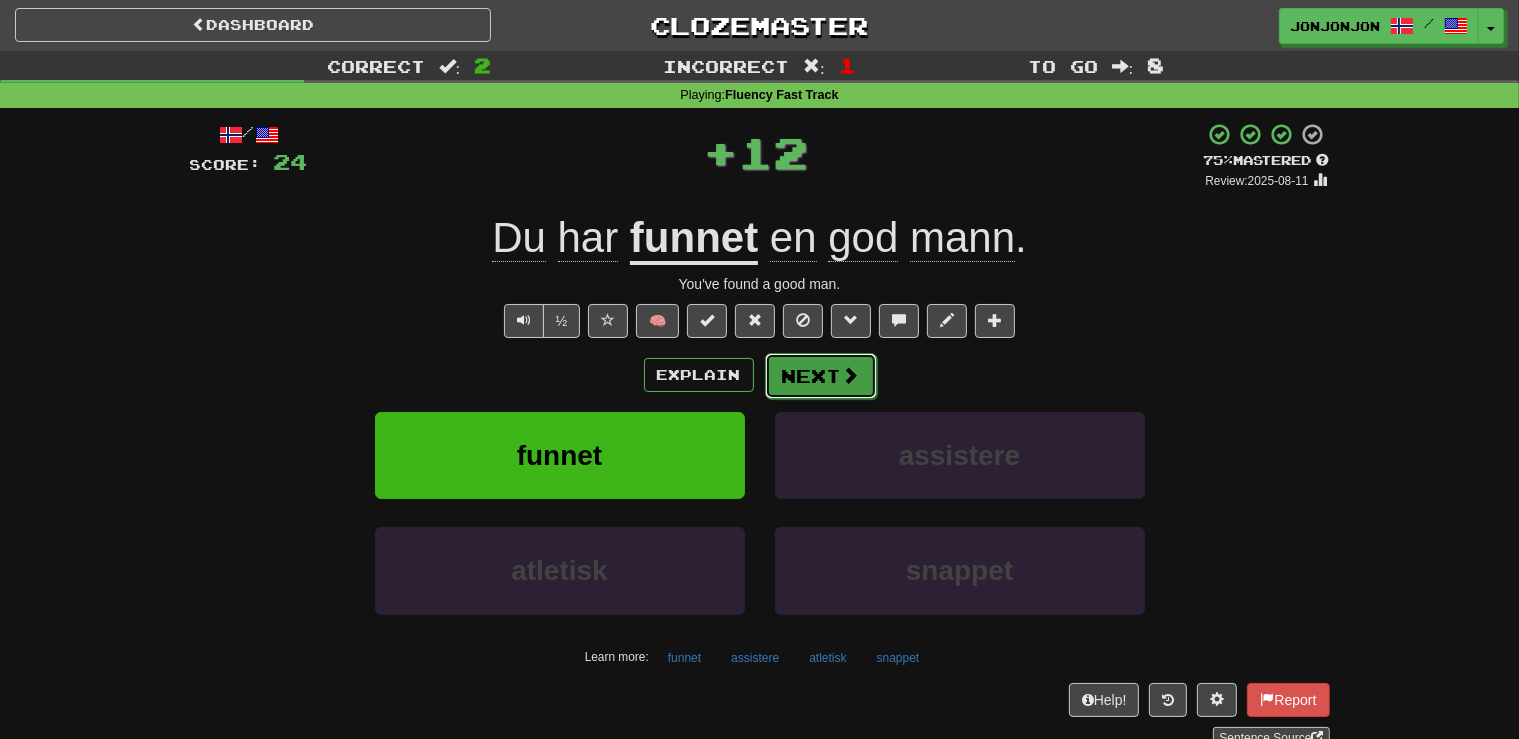 click on "Next" at bounding box center (821, 376) 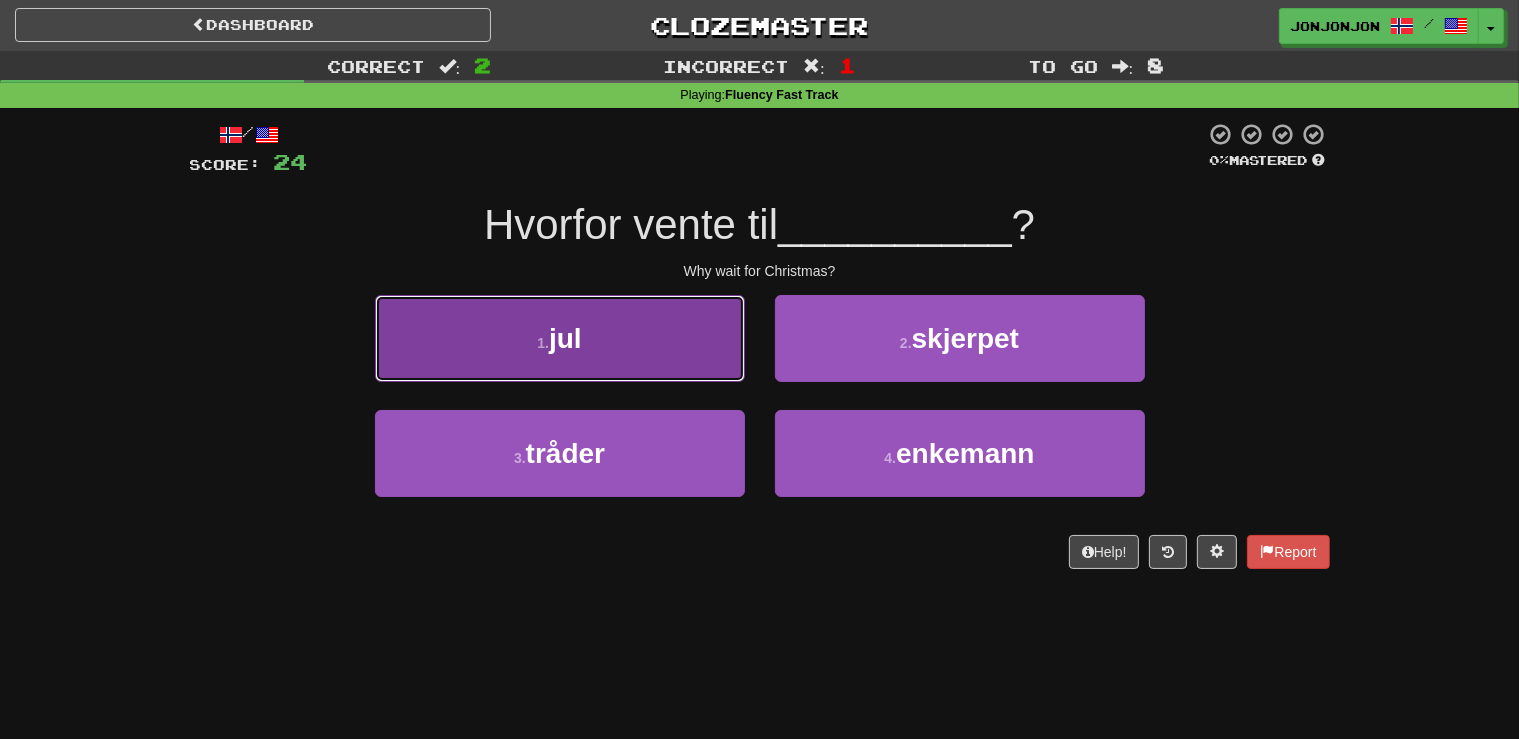 click on "1 .  jul" at bounding box center [560, 338] 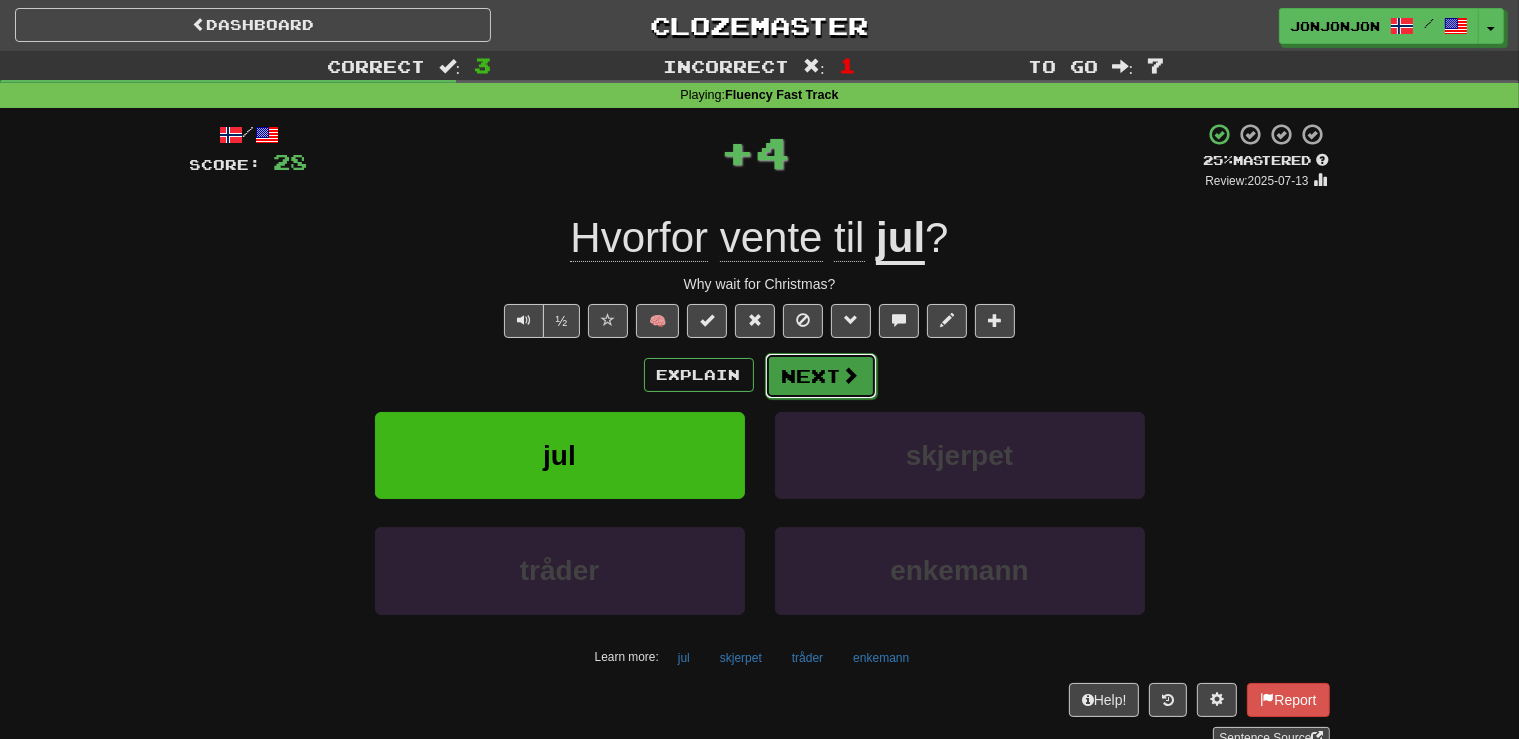 click on "Next" at bounding box center [821, 376] 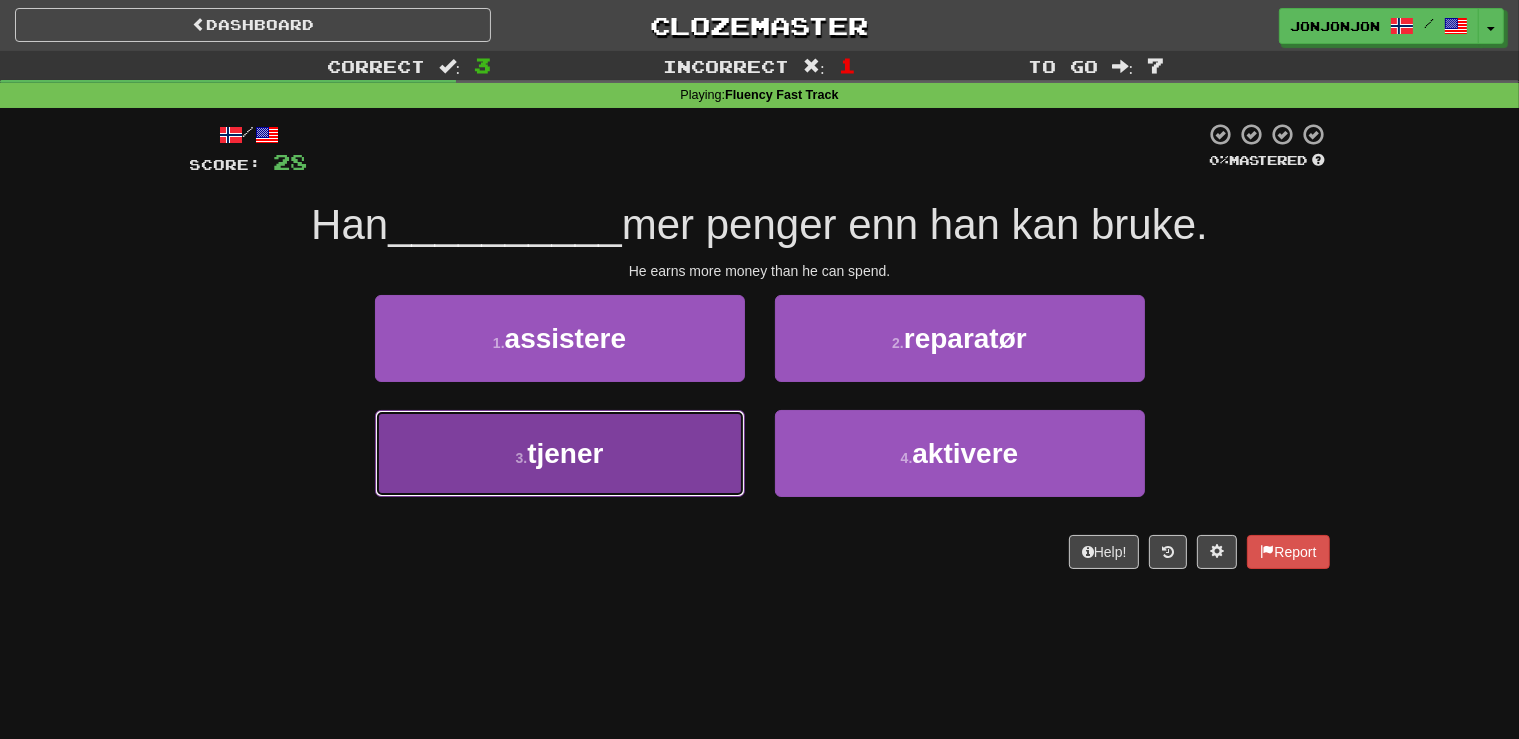 click on "3 .  tjener" at bounding box center [560, 453] 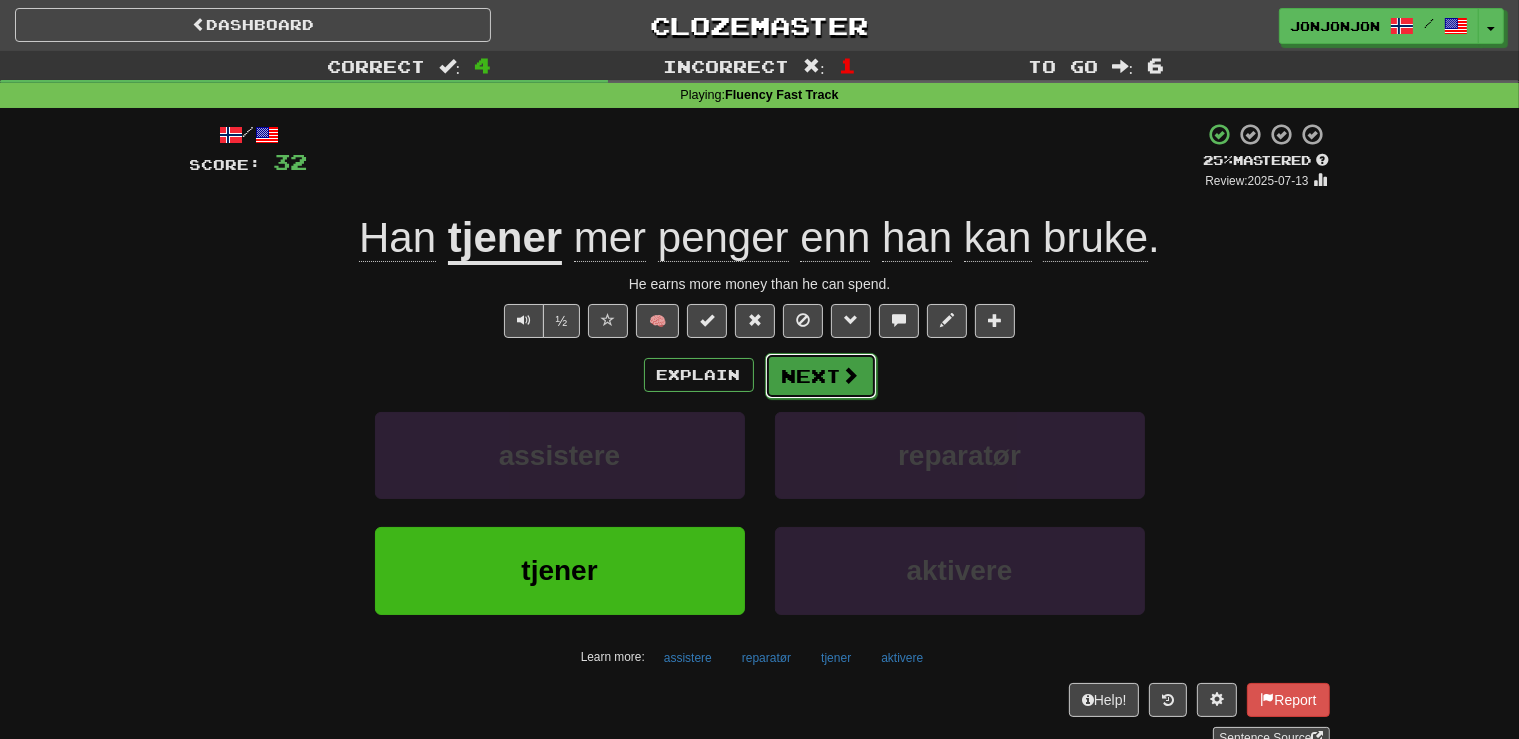click on "Next" at bounding box center [821, 376] 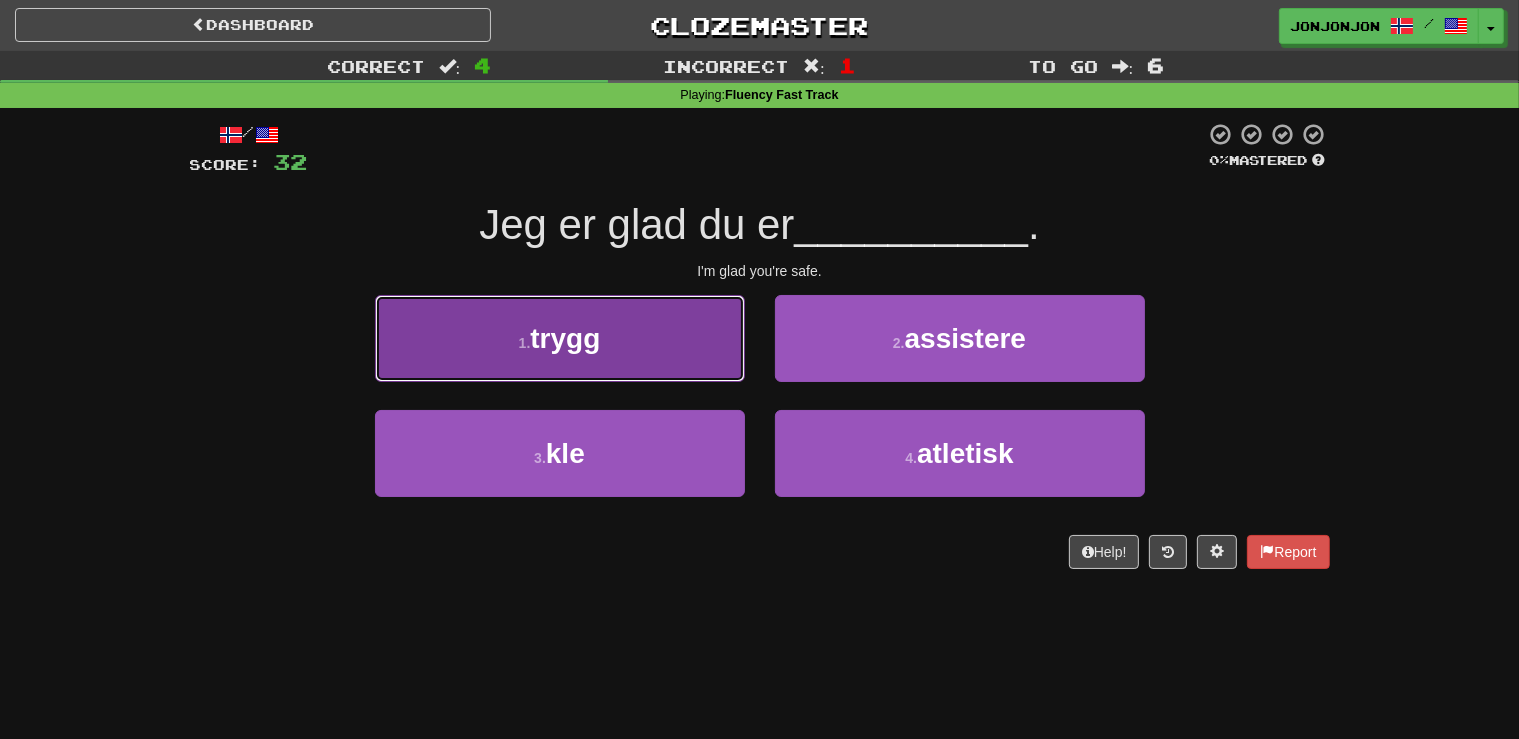 click on "1 .  trygg" at bounding box center (560, 338) 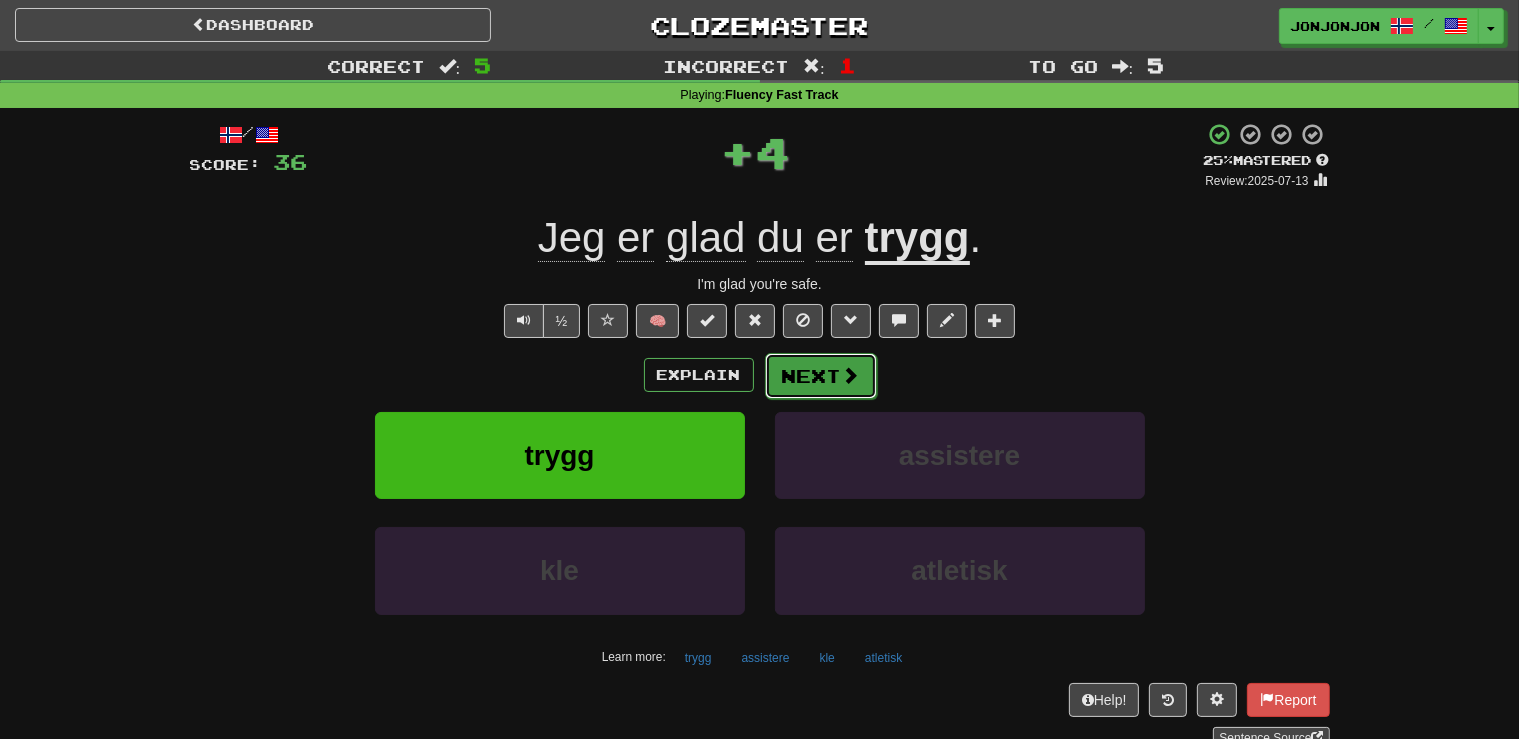 click on "Next" at bounding box center (821, 376) 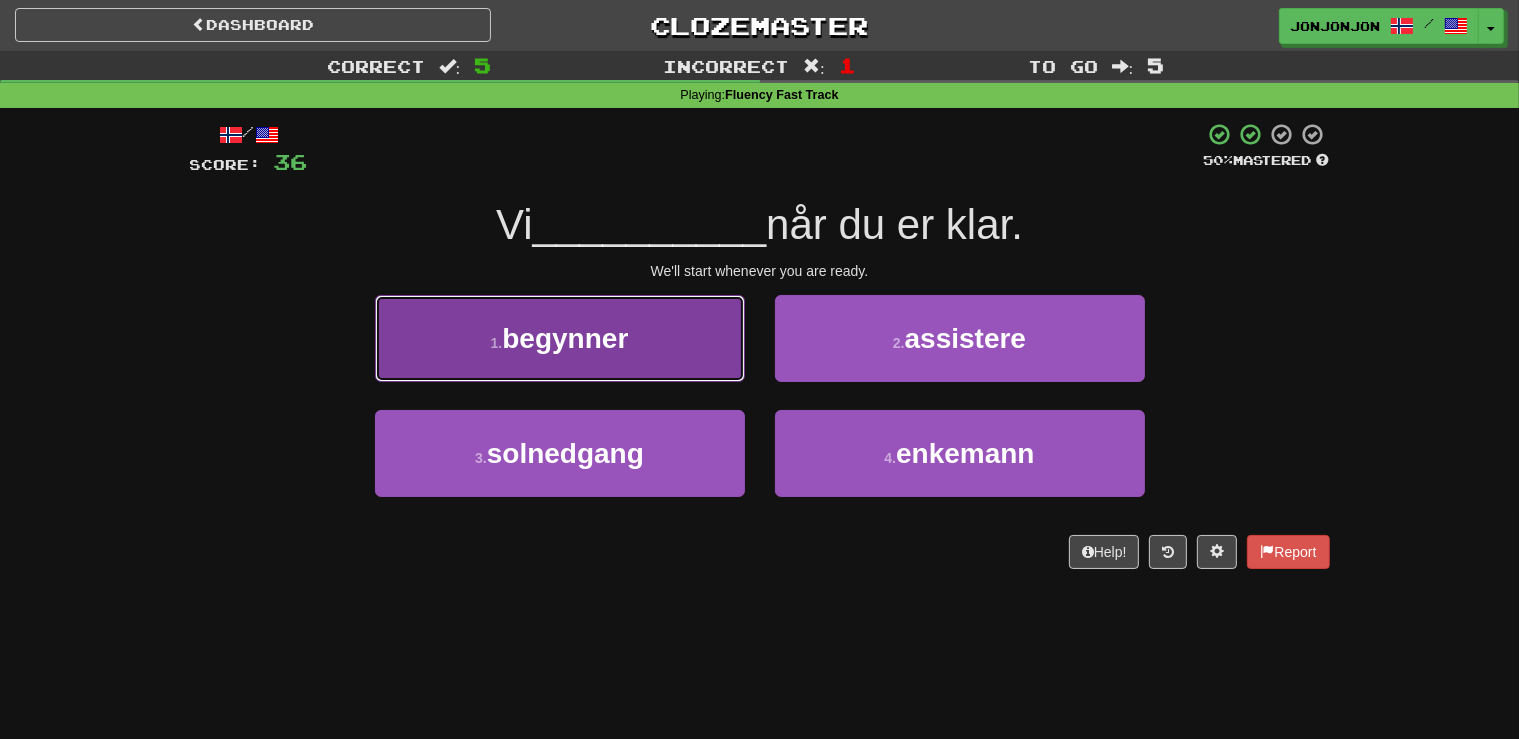 click on "1 .  begynner" at bounding box center (560, 338) 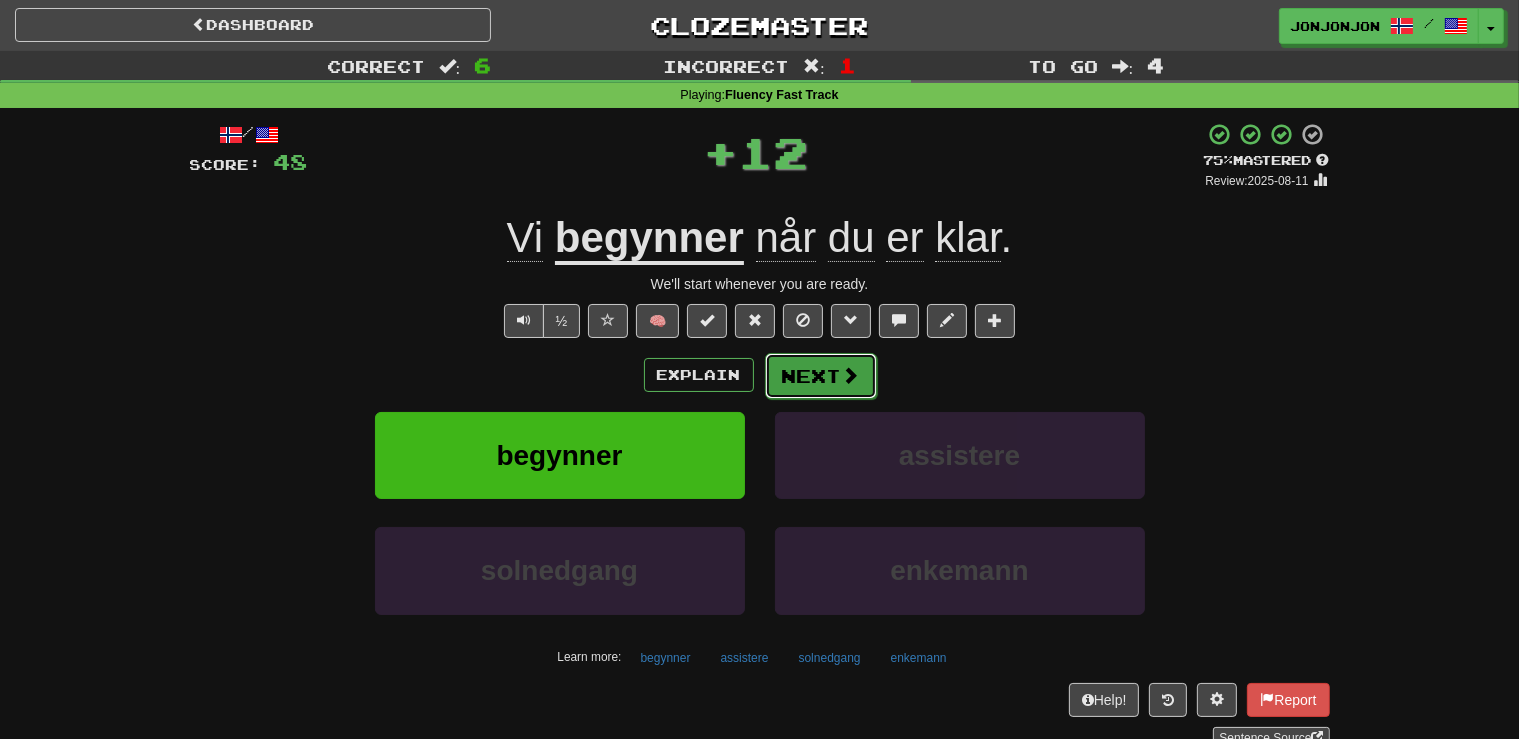 click at bounding box center (851, 375) 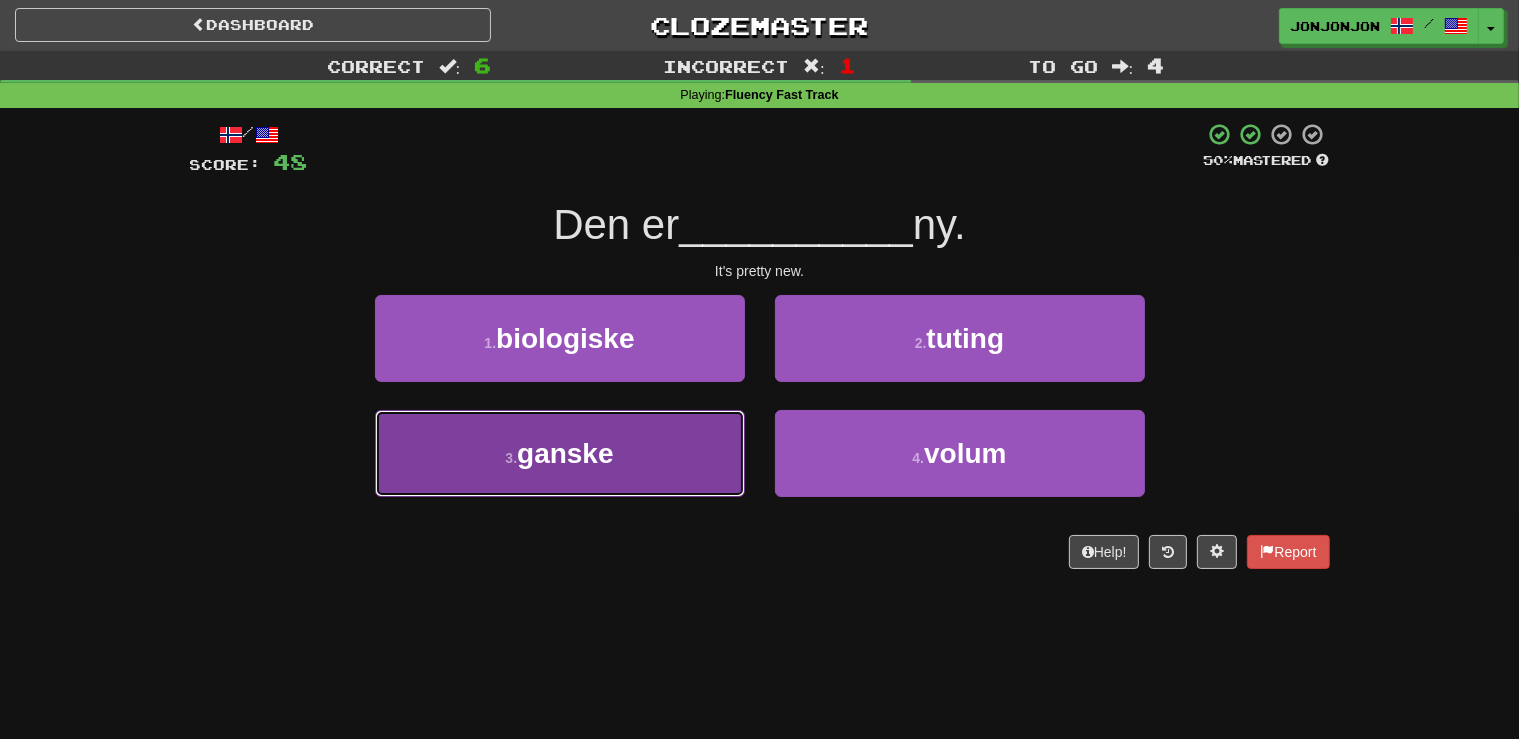 click on "3 .  ganske" at bounding box center [560, 453] 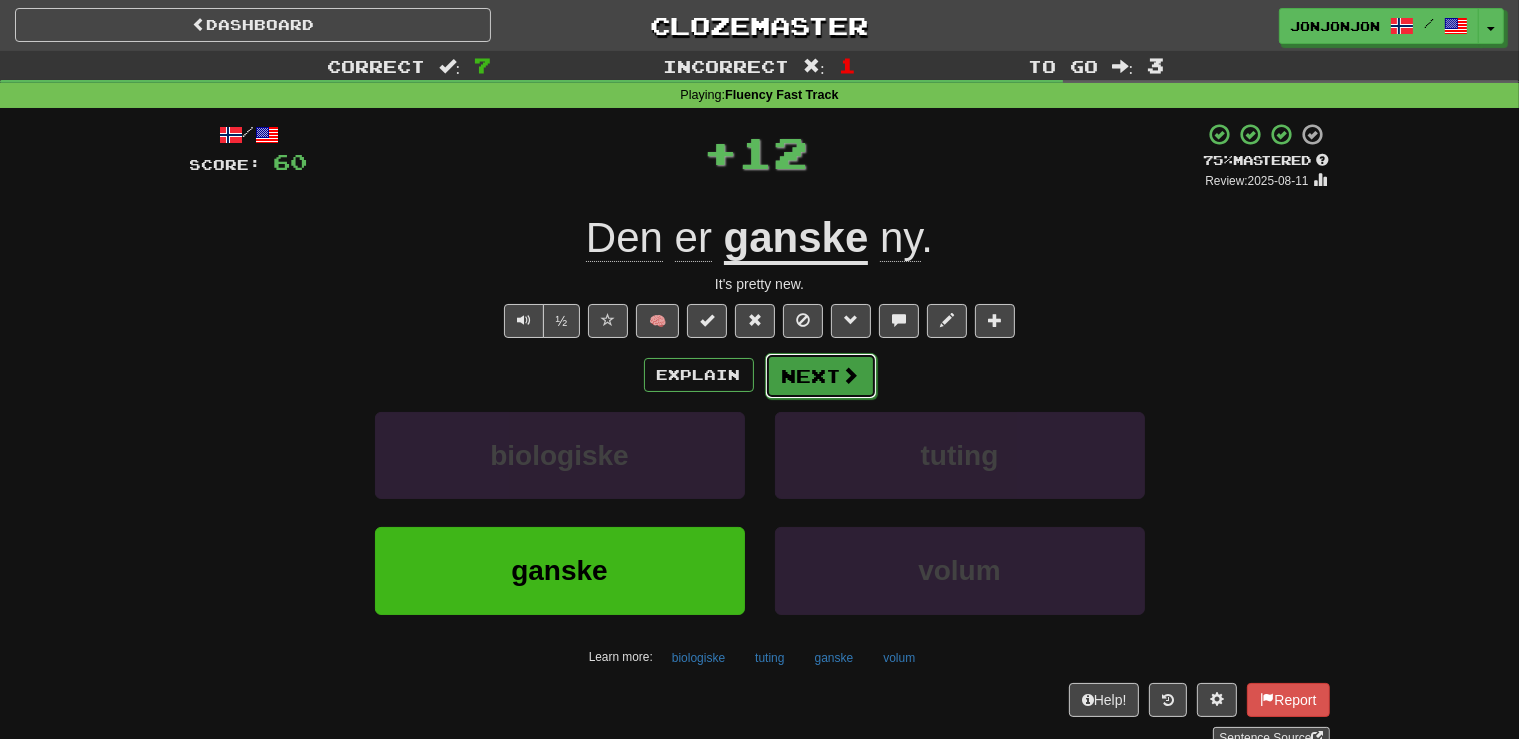 click on "Next" at bounding box center [821, 376] 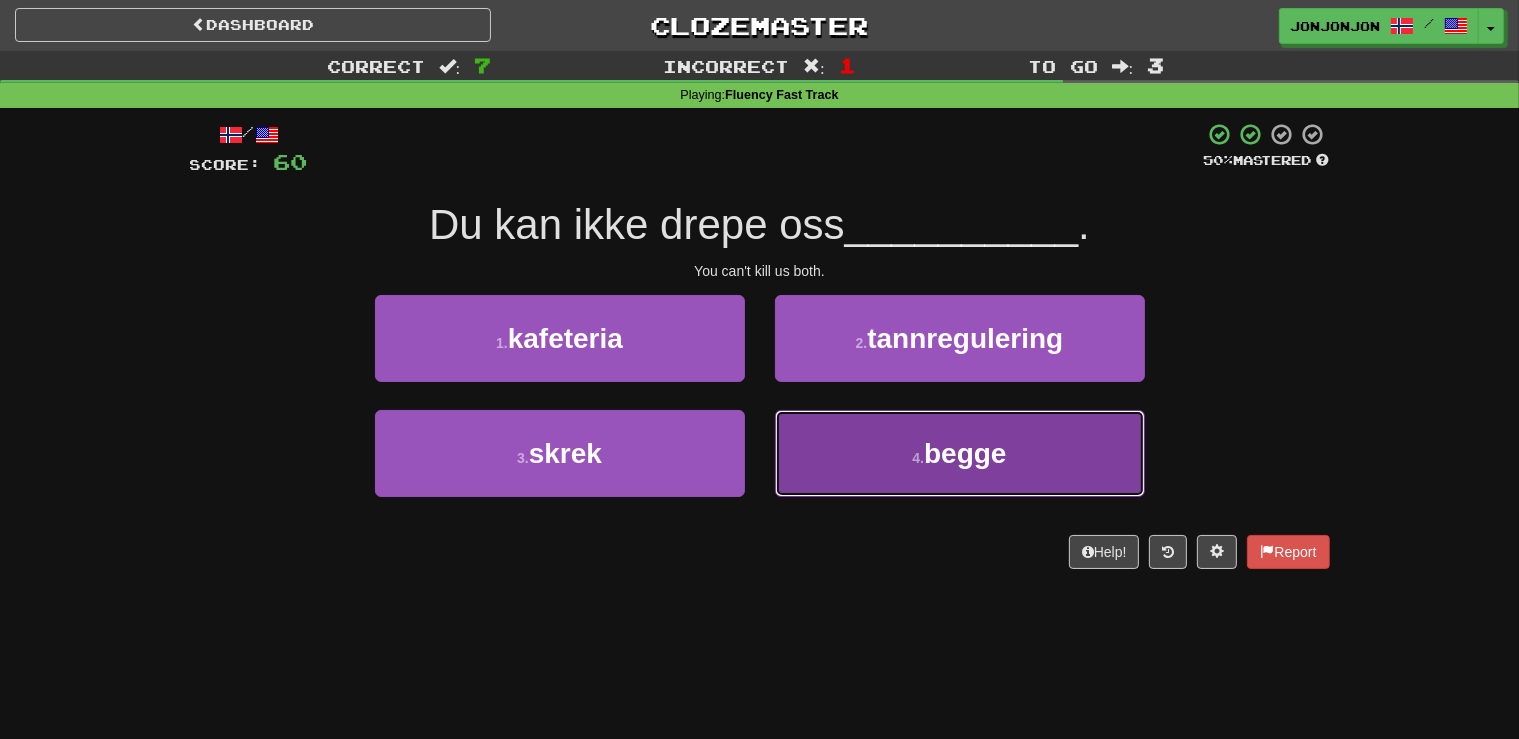 click on "begge" at bounding box center (965, 453) 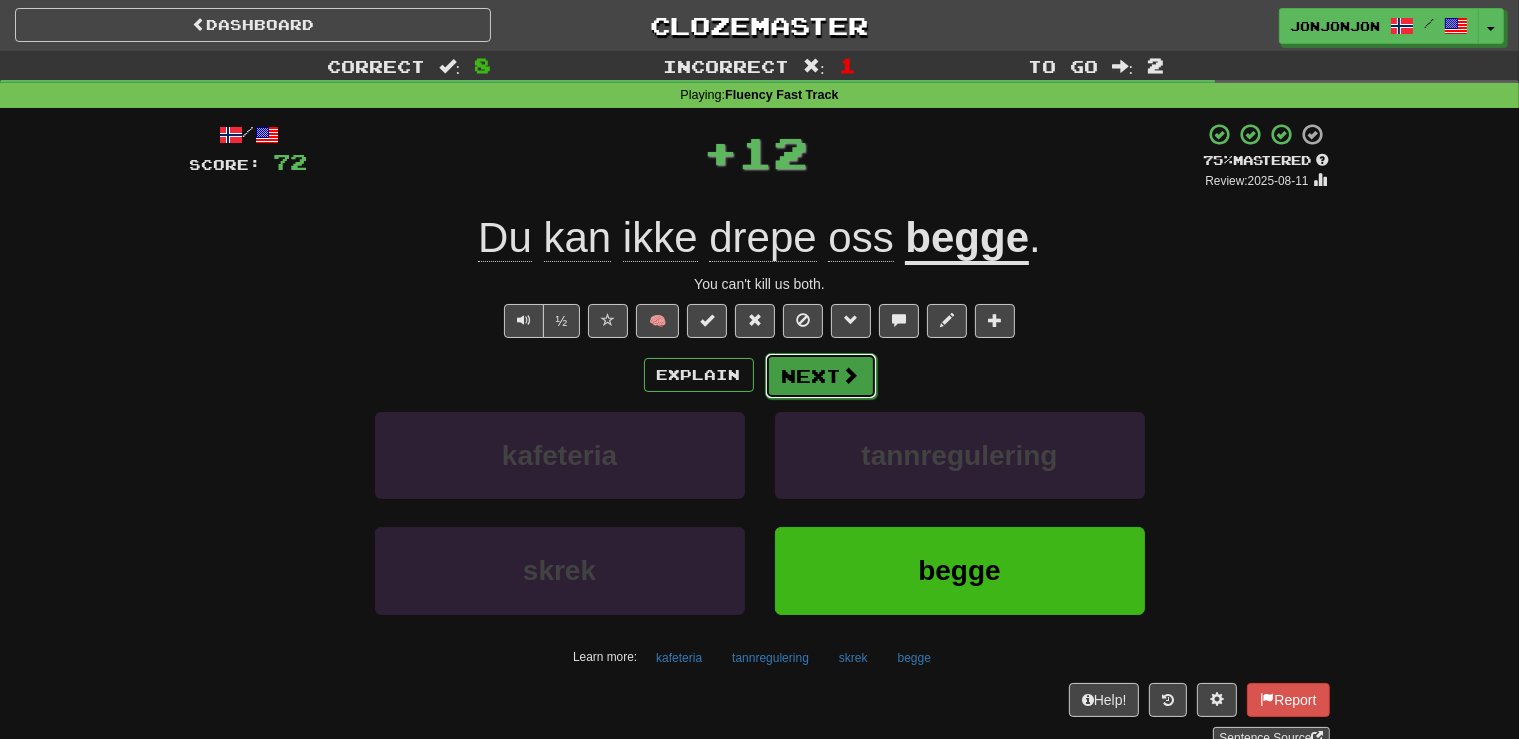 click on "Next" at bounding box center [821, 376] 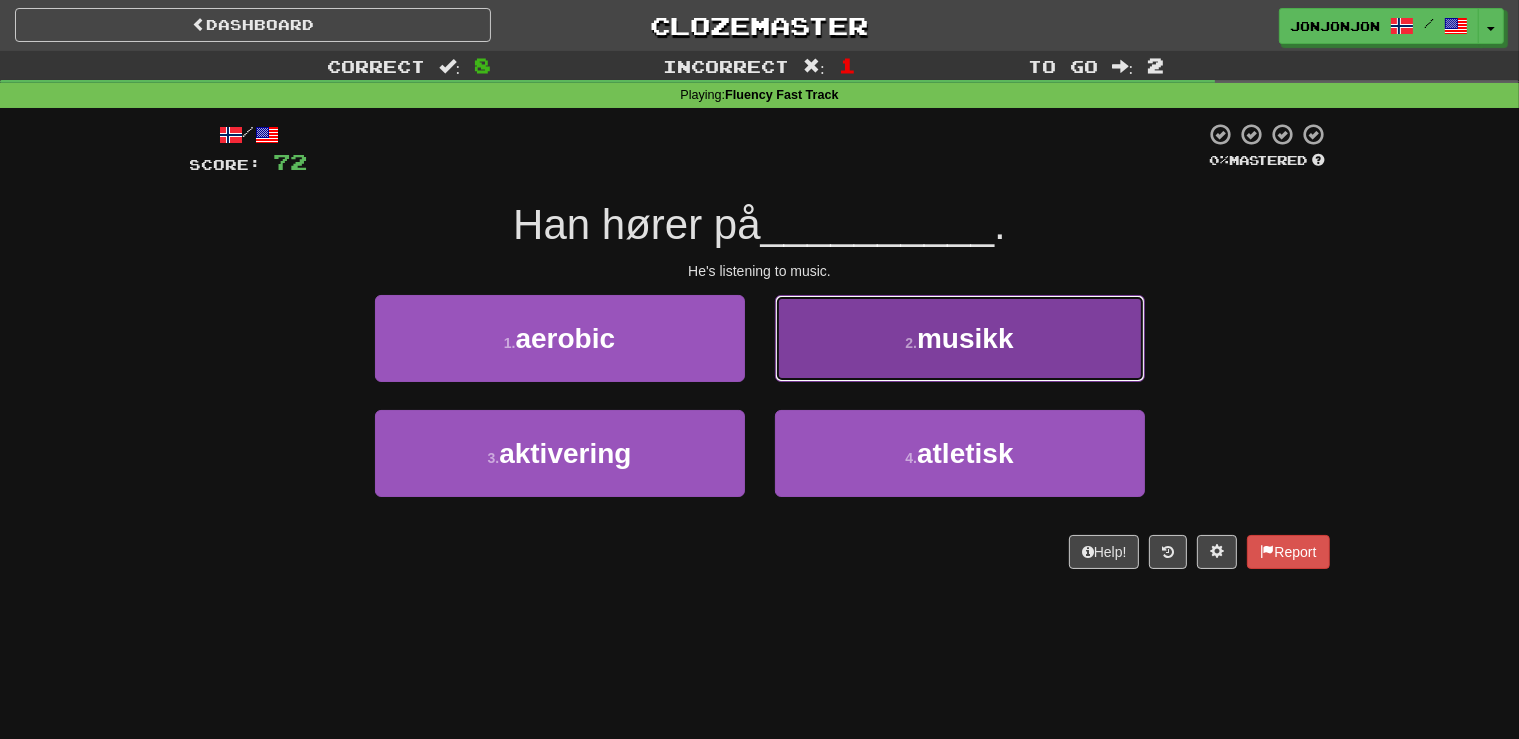 click on "musikk" at bounding box center [965, 338] 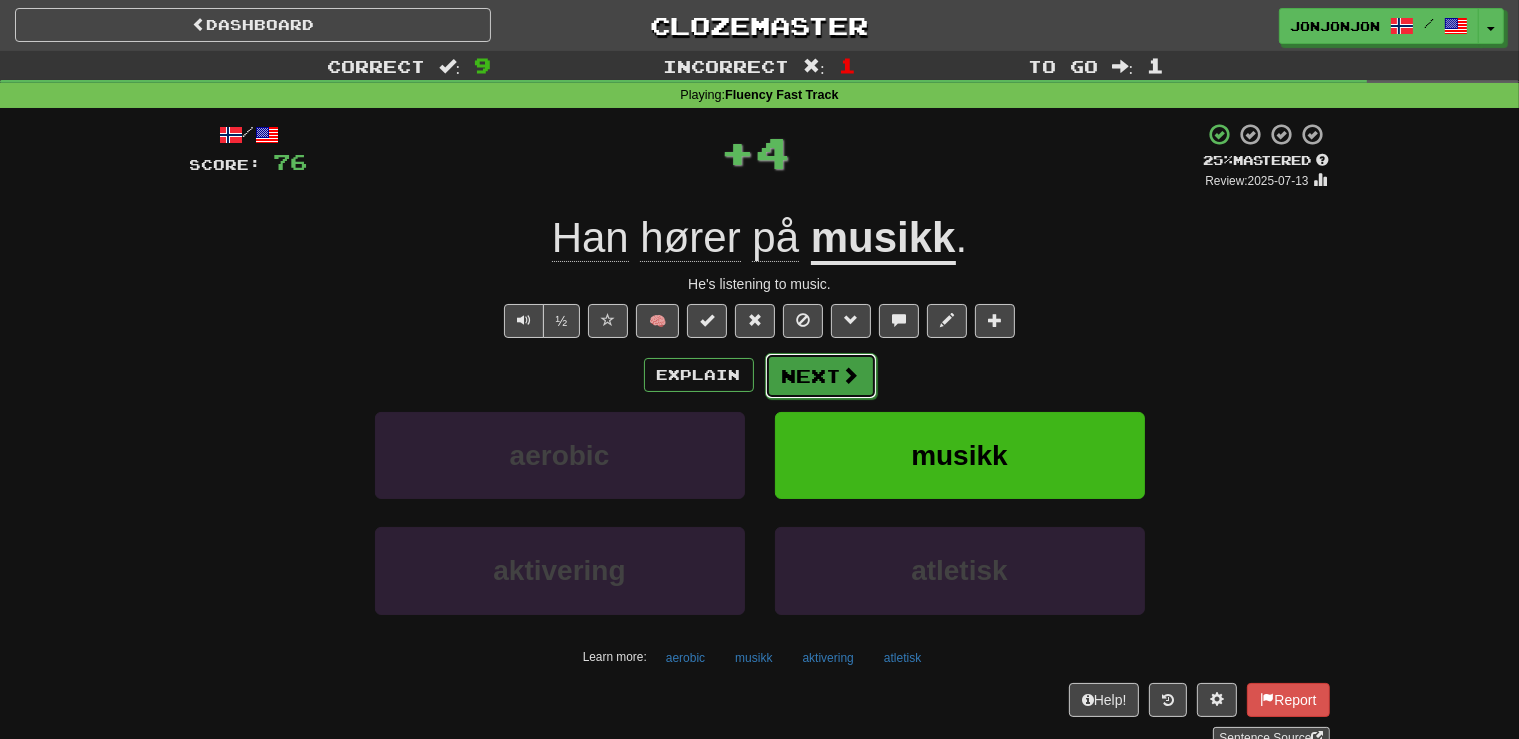 click on "Next" at bounding box center (821, 376) 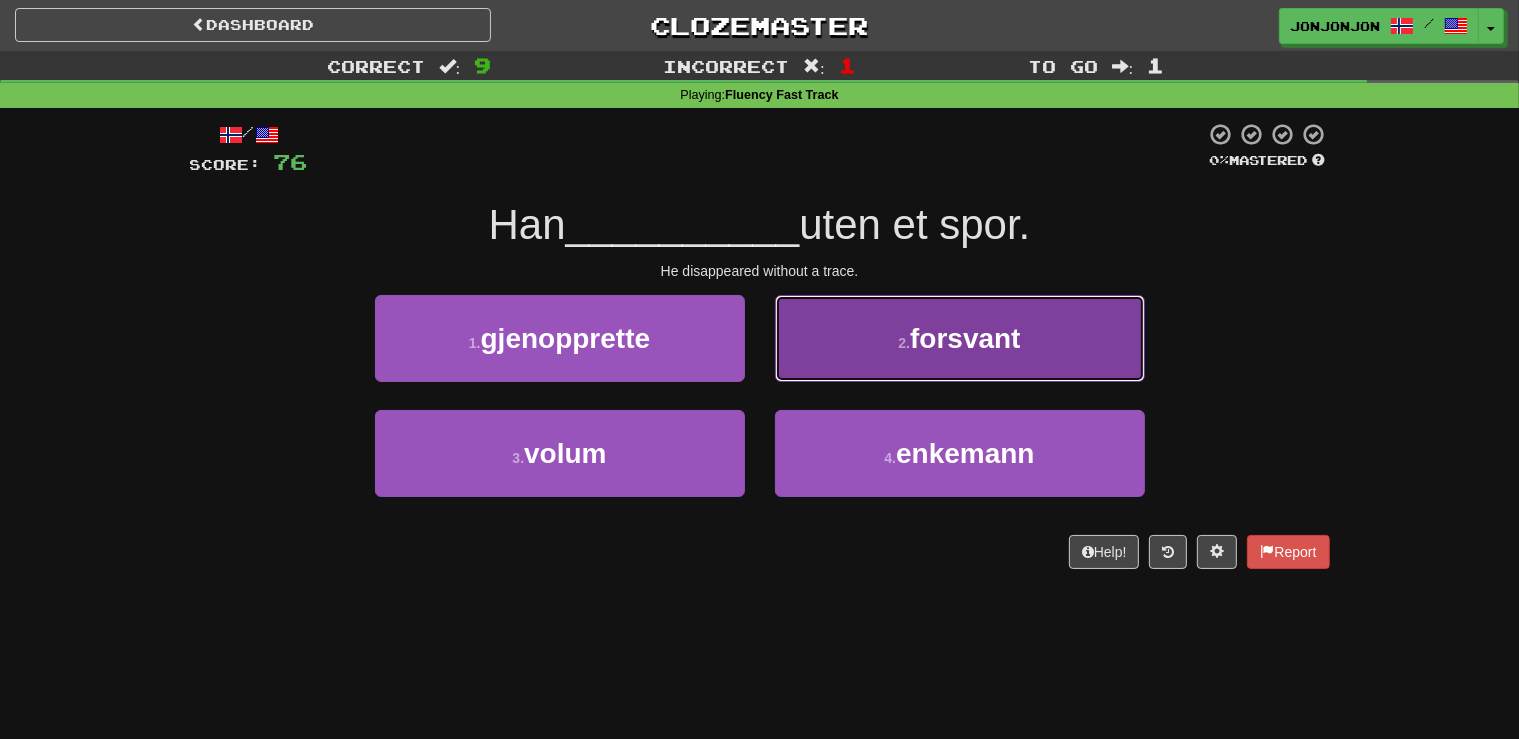 click on "forsvant" at bounding box center (965, 338) 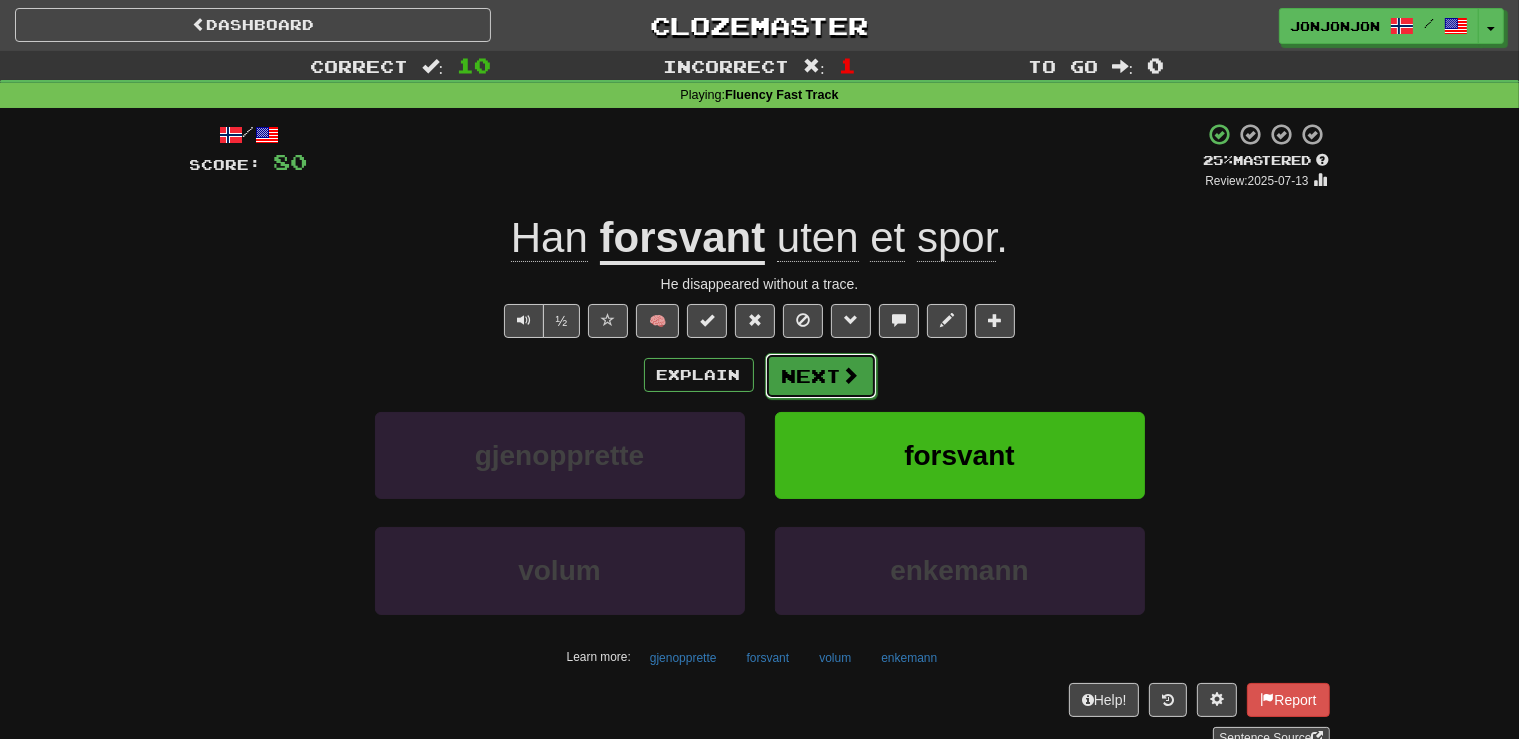 click on "Next" at bounding box center [821, 376] 